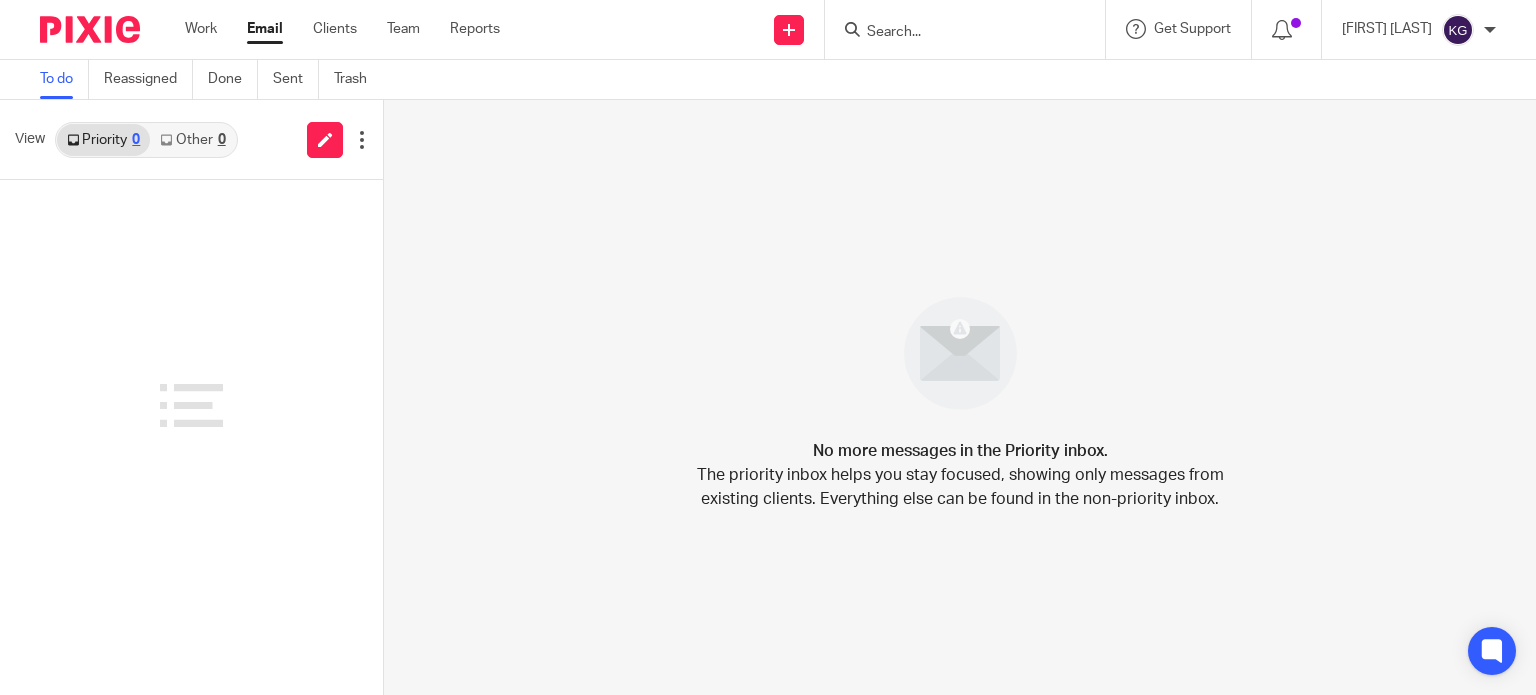 scroll, scrollTop: 0, scrollLeft: 0, axis: both 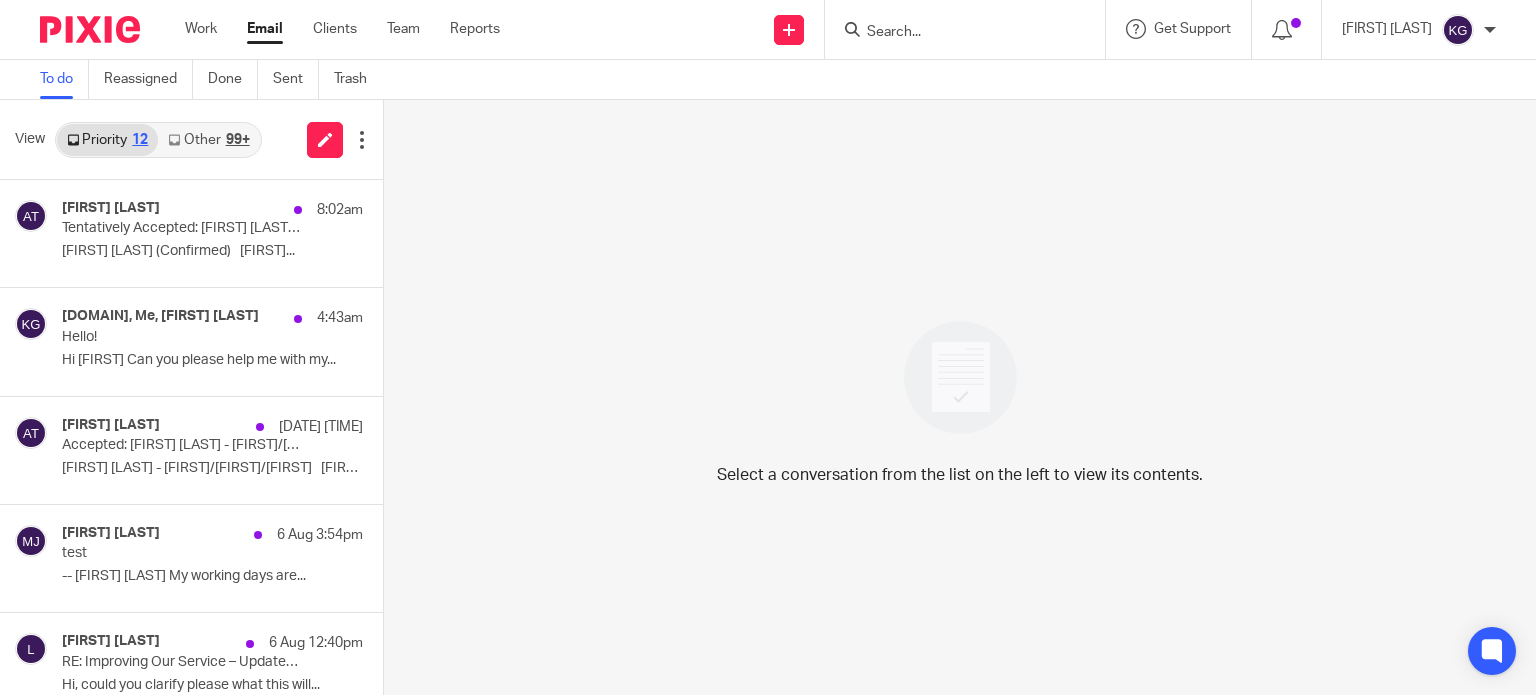 click at bounding box center [955, 33] 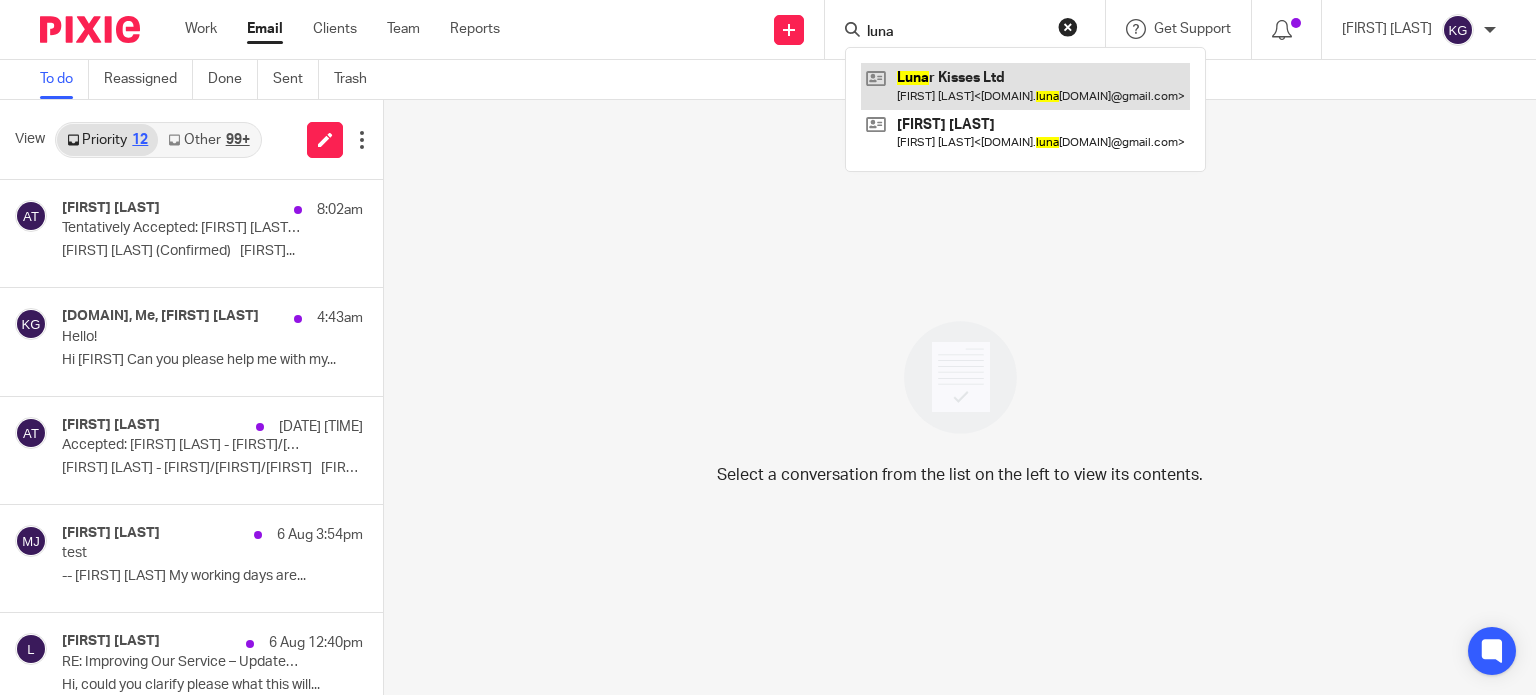 type on "luna" 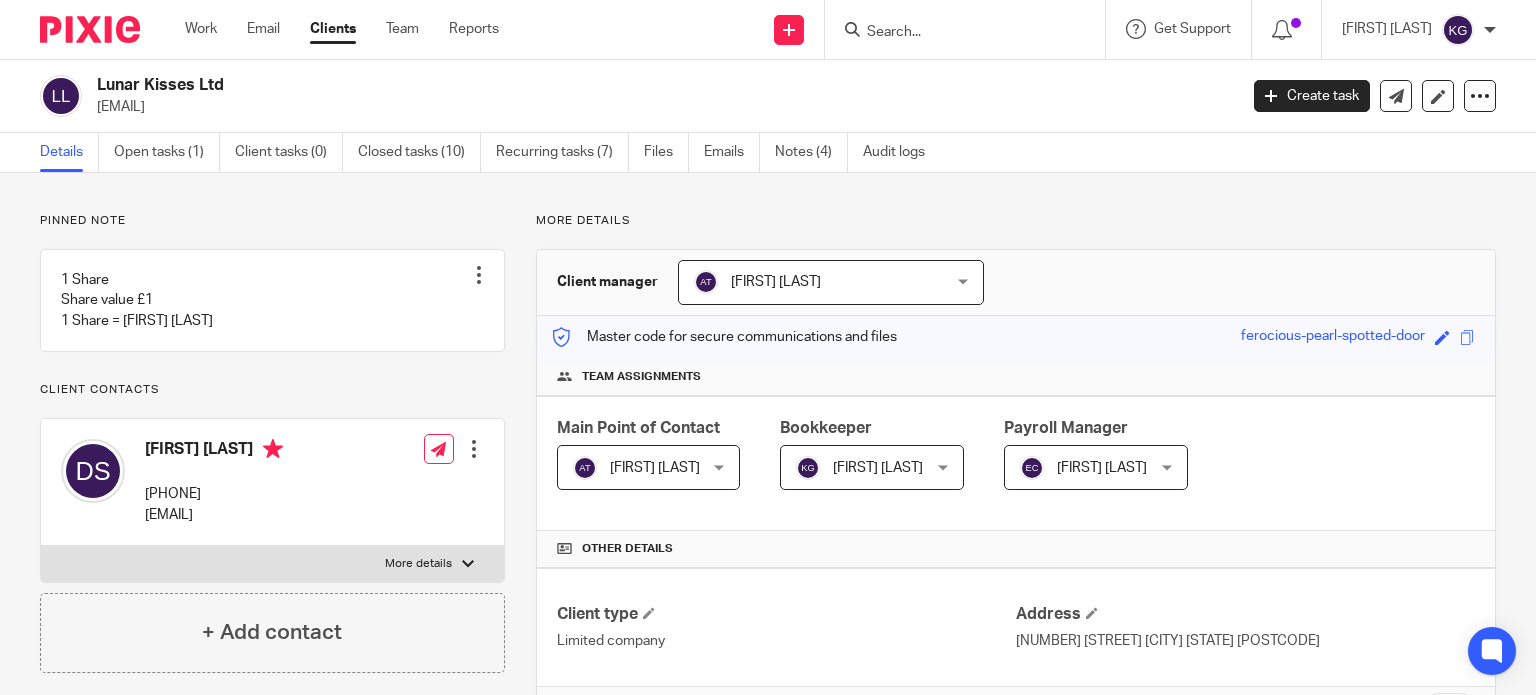 scroll, scrollTop: 0, scrollLeft: 0, axis: both 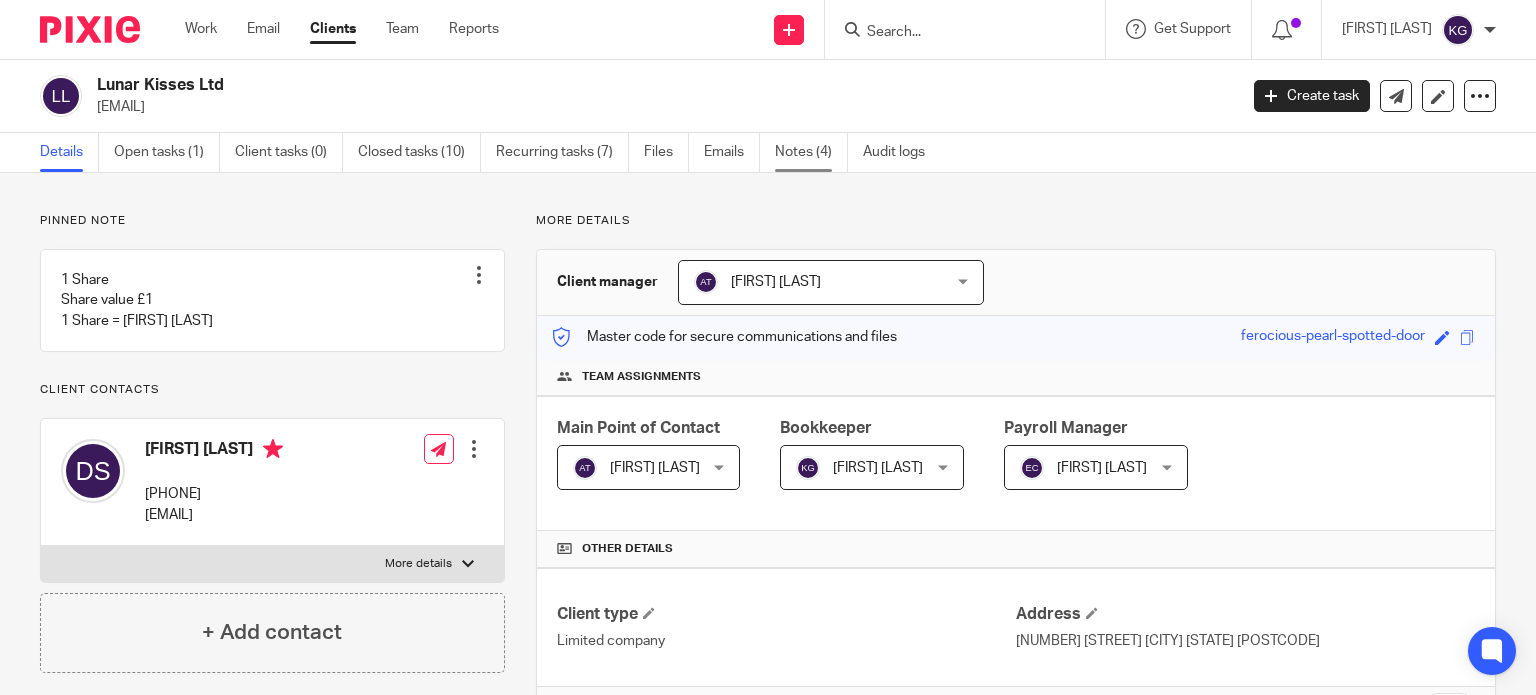 click on "Notes (4)" at bounding box center (811, 152) 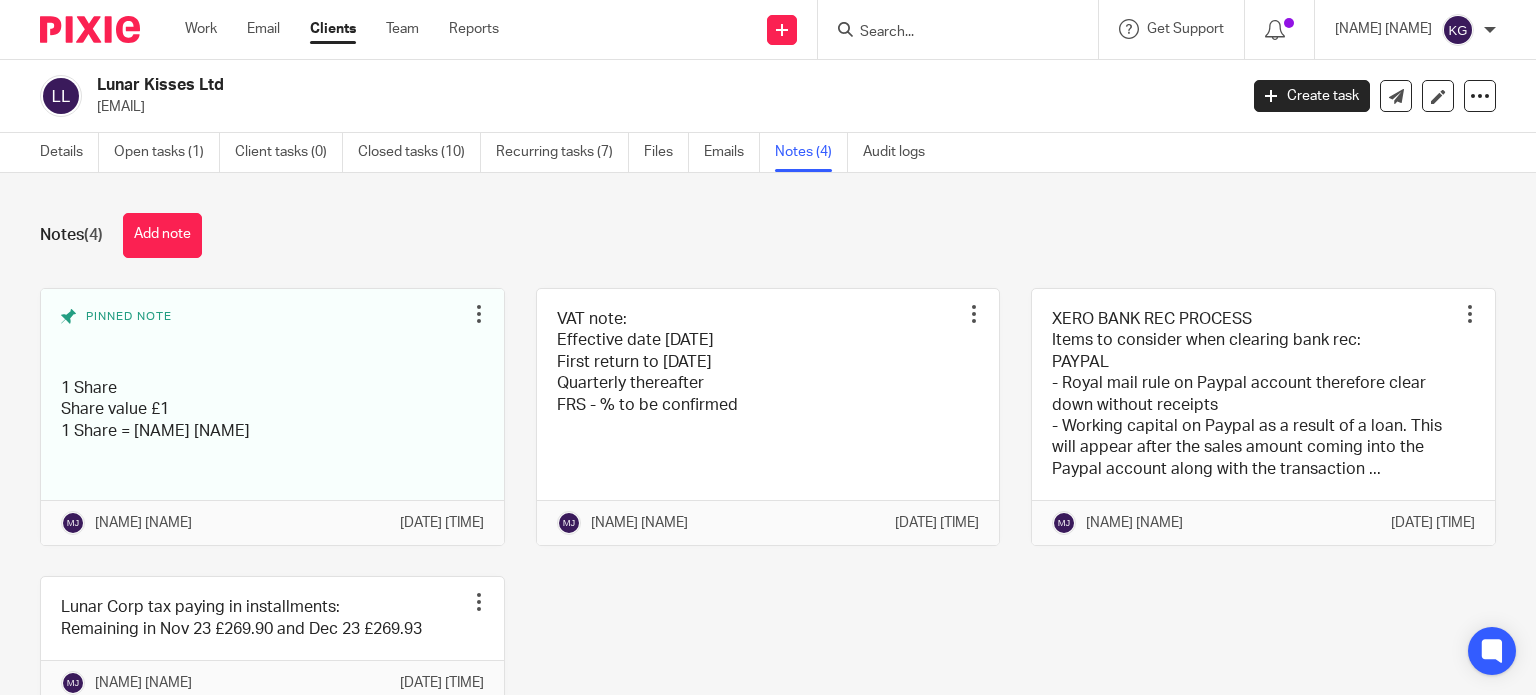 scroll, scrollTop: 0, scrollLeft: 0, axis: both 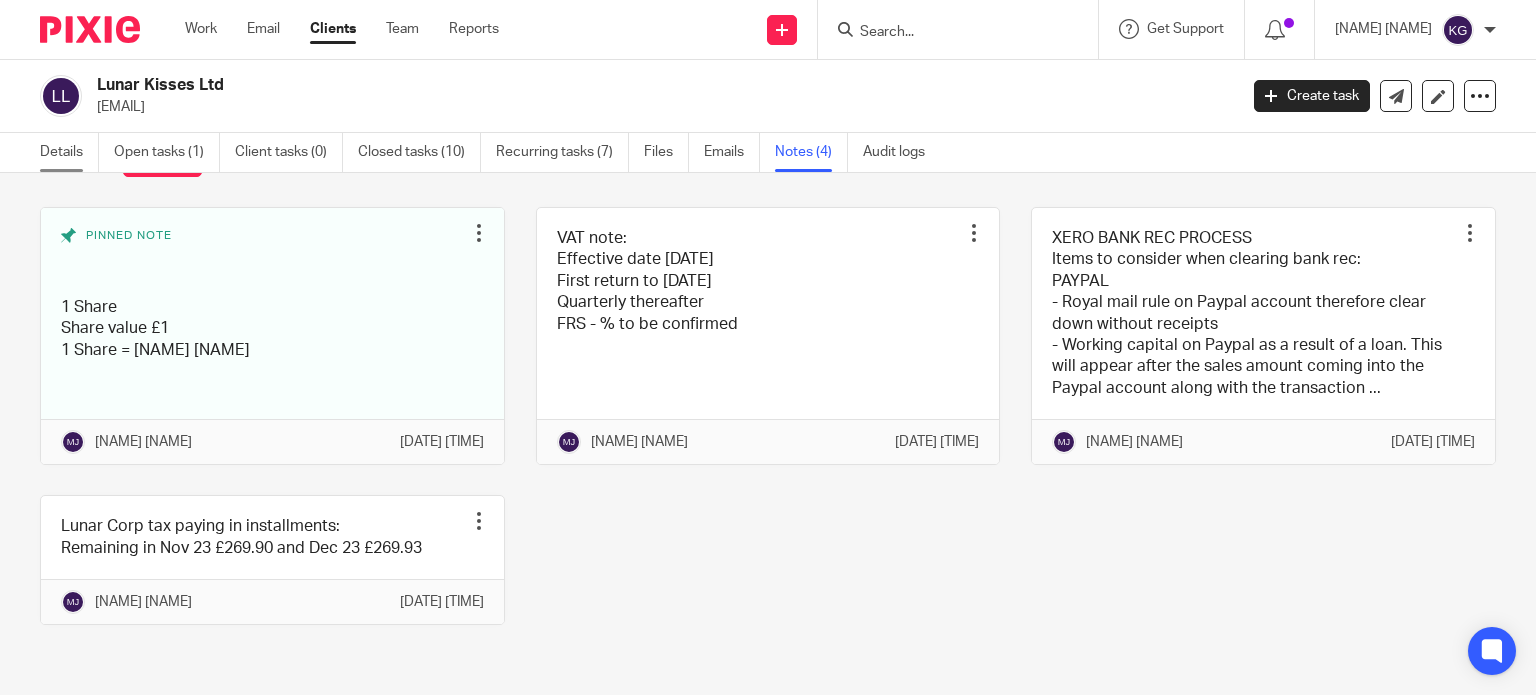 click on "Details" at bounding box center [69, 152] 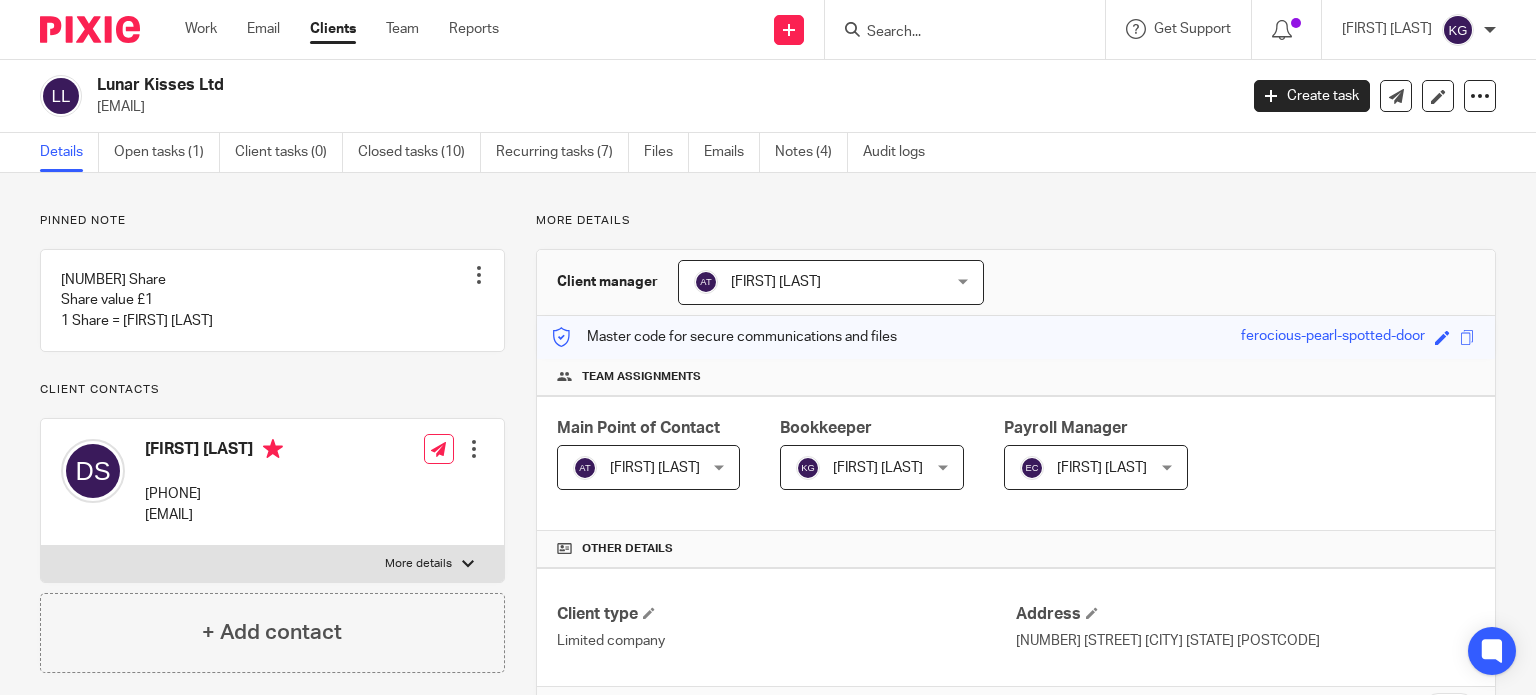 scroll, scrollTop: 0, scrollLeft: 0, axis: both 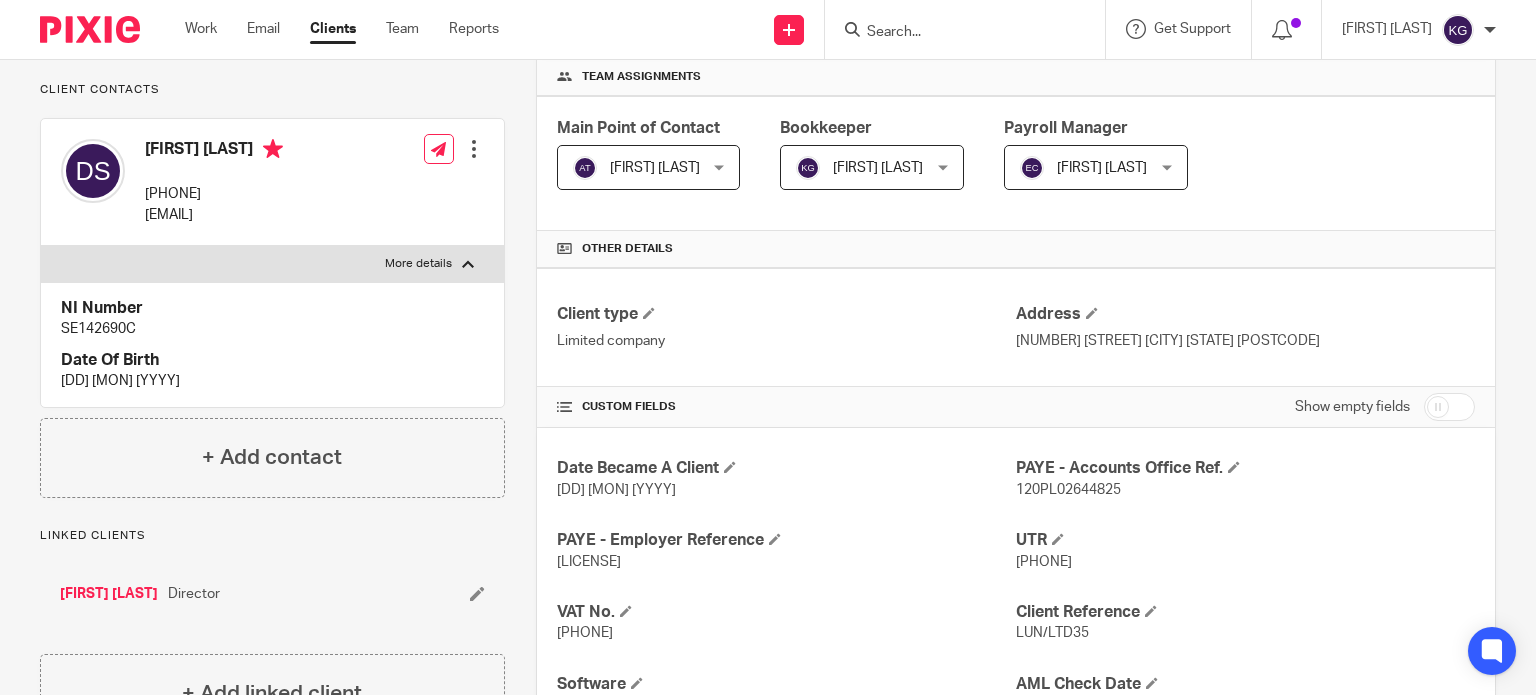 click at bounding box center (474, 149) 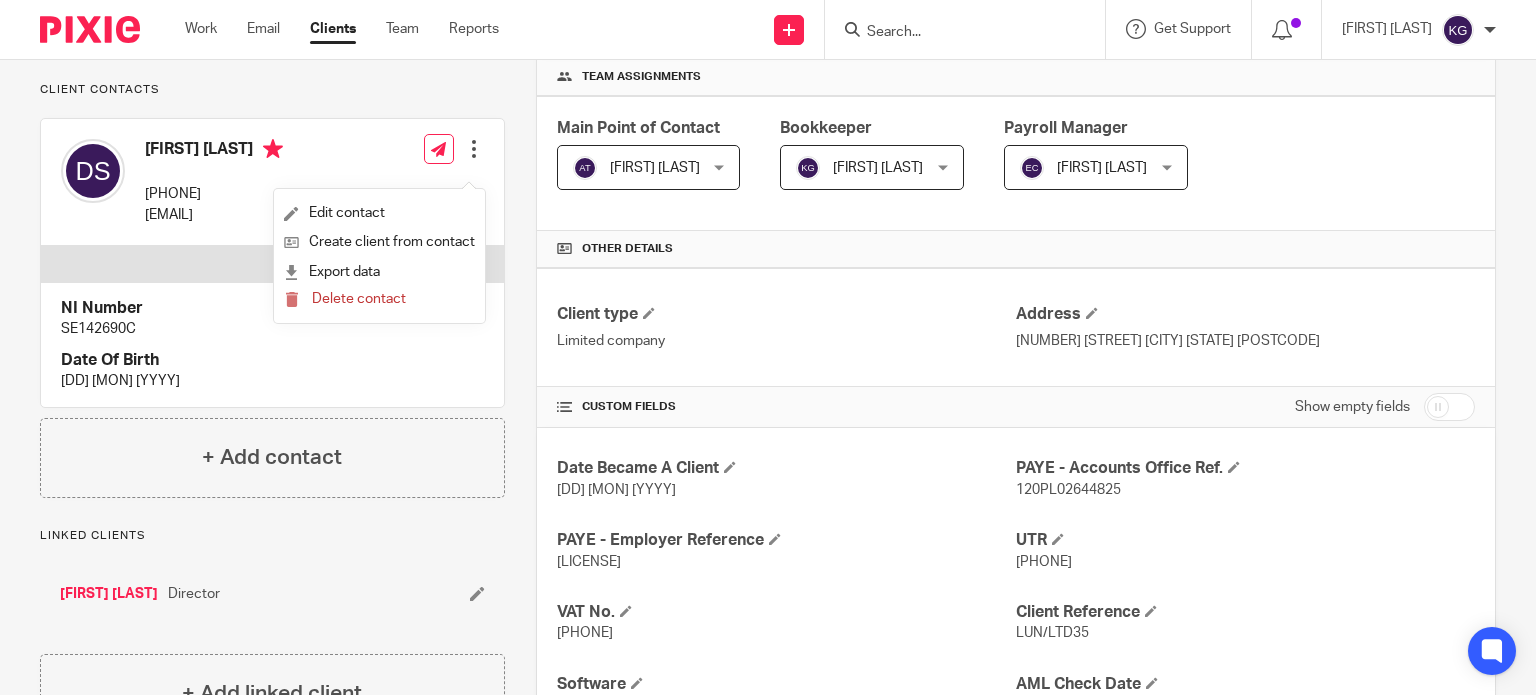 click on "Denise Delos Santos" at bounding box center [109, 594] 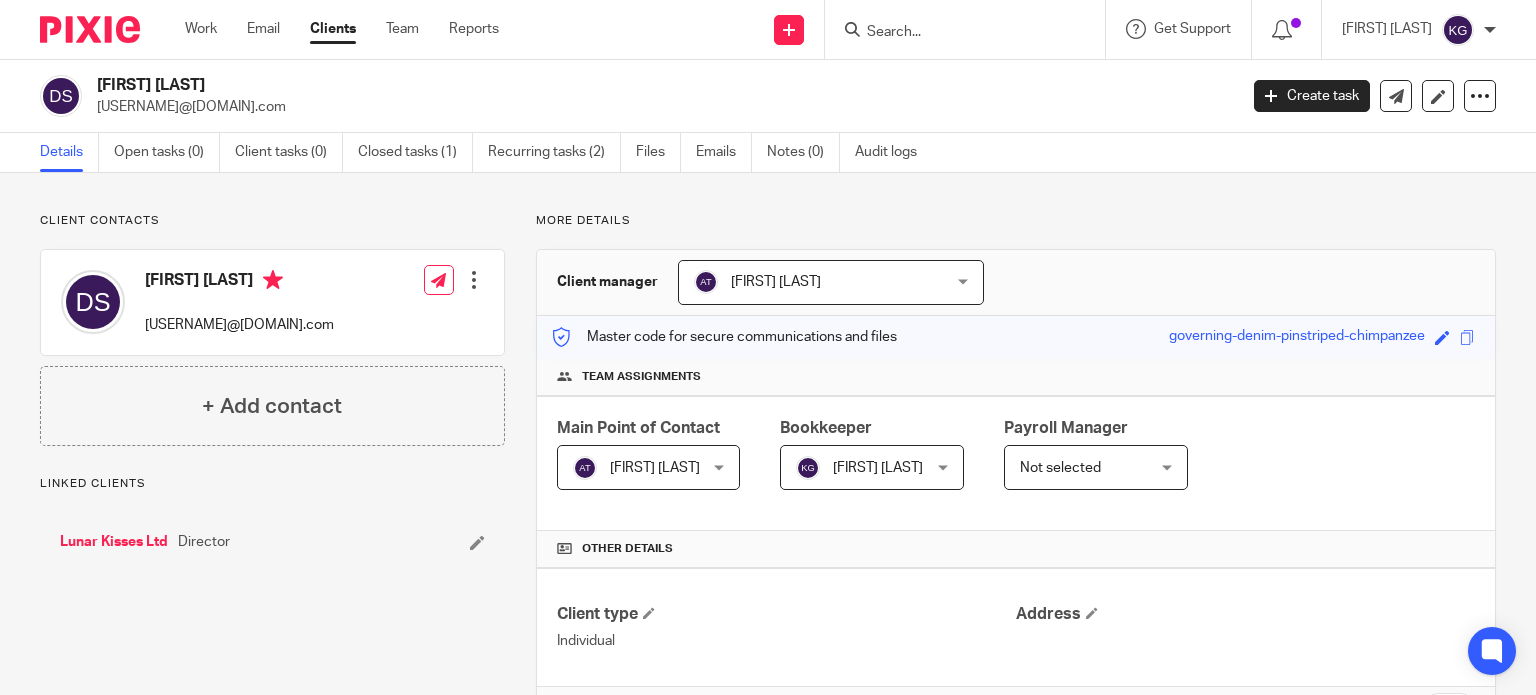 scroll, scrollTop: 0, scrollLeft: 0, axis: both 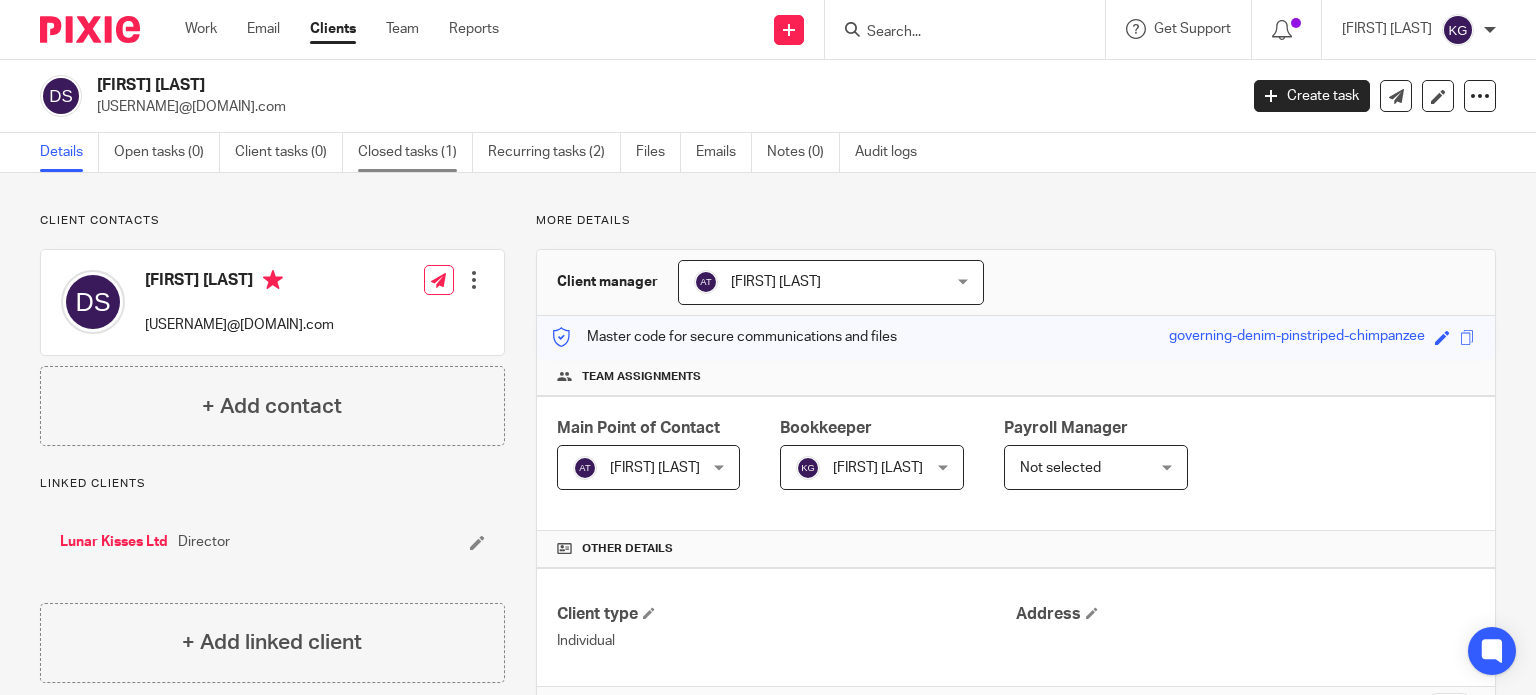 click on "Closed tasks (1)" at bounding box center (415, 152) 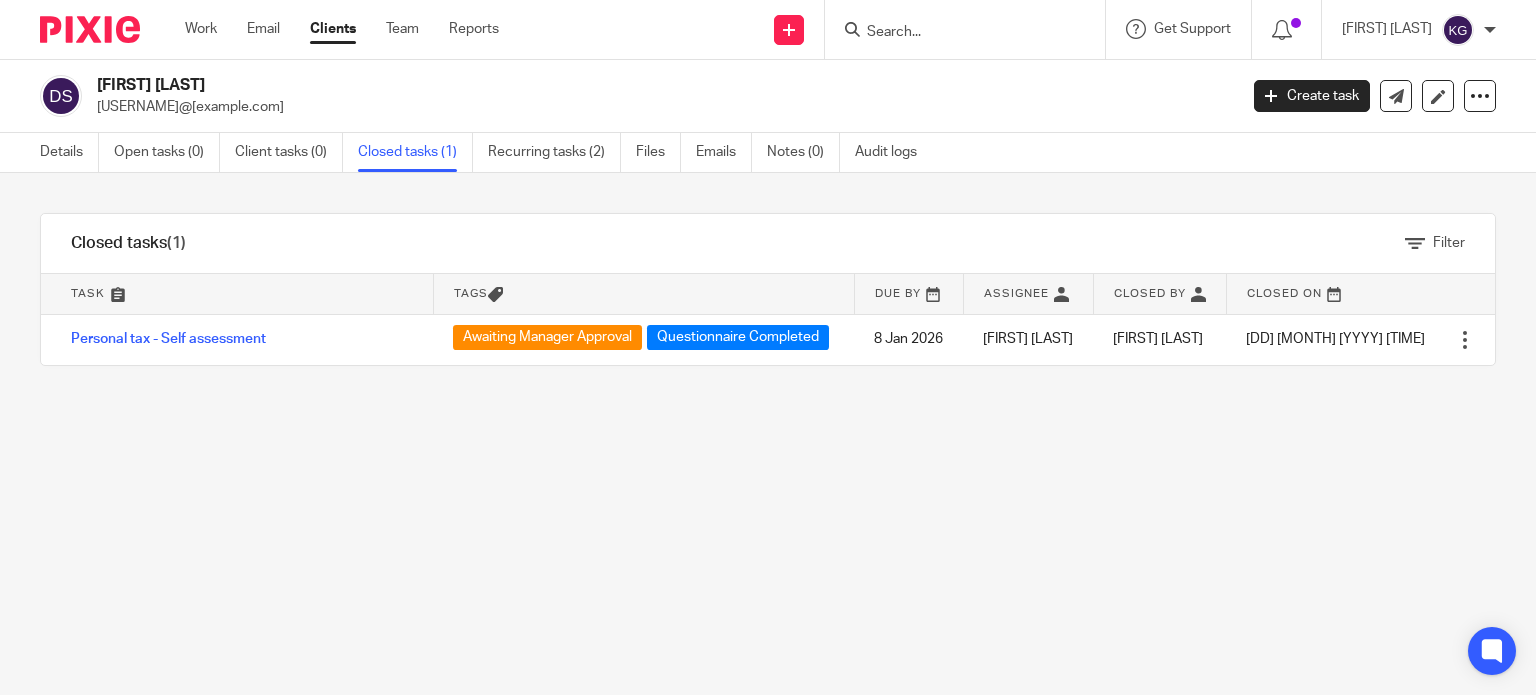 scroll, scrollTop: 0, scrollLeft: 0, axis: both 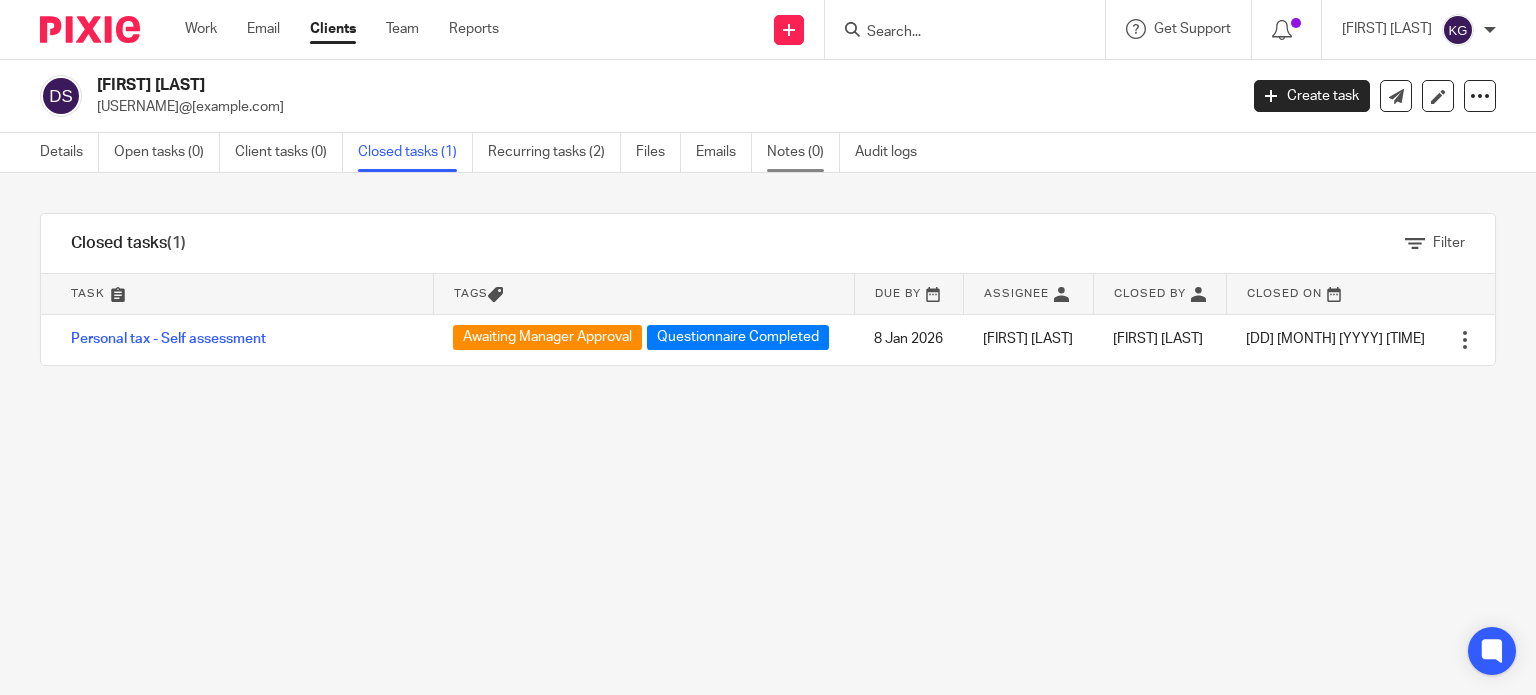 click on "Notes (0)" at bounding box center (803, 152) 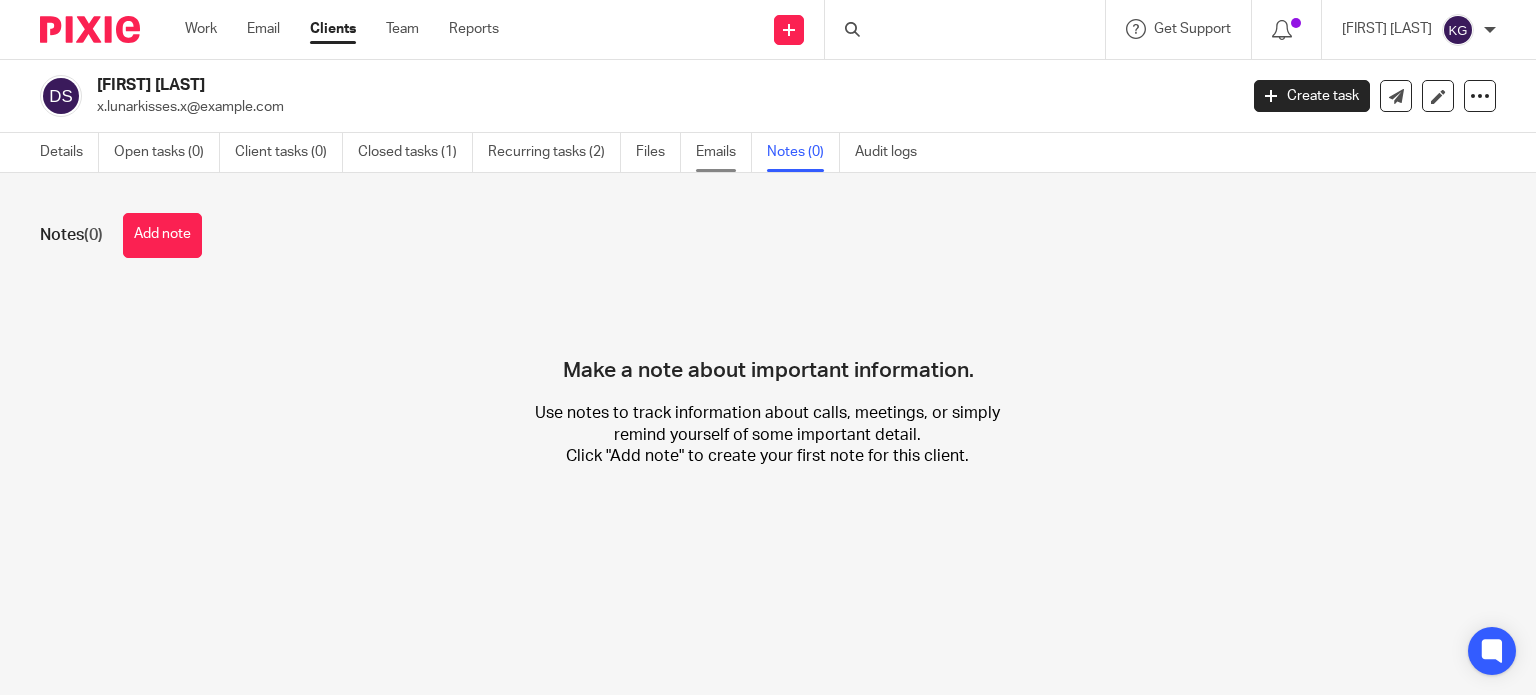 scroll, scrollTop: 0, scrollLeft: 0, axis: both 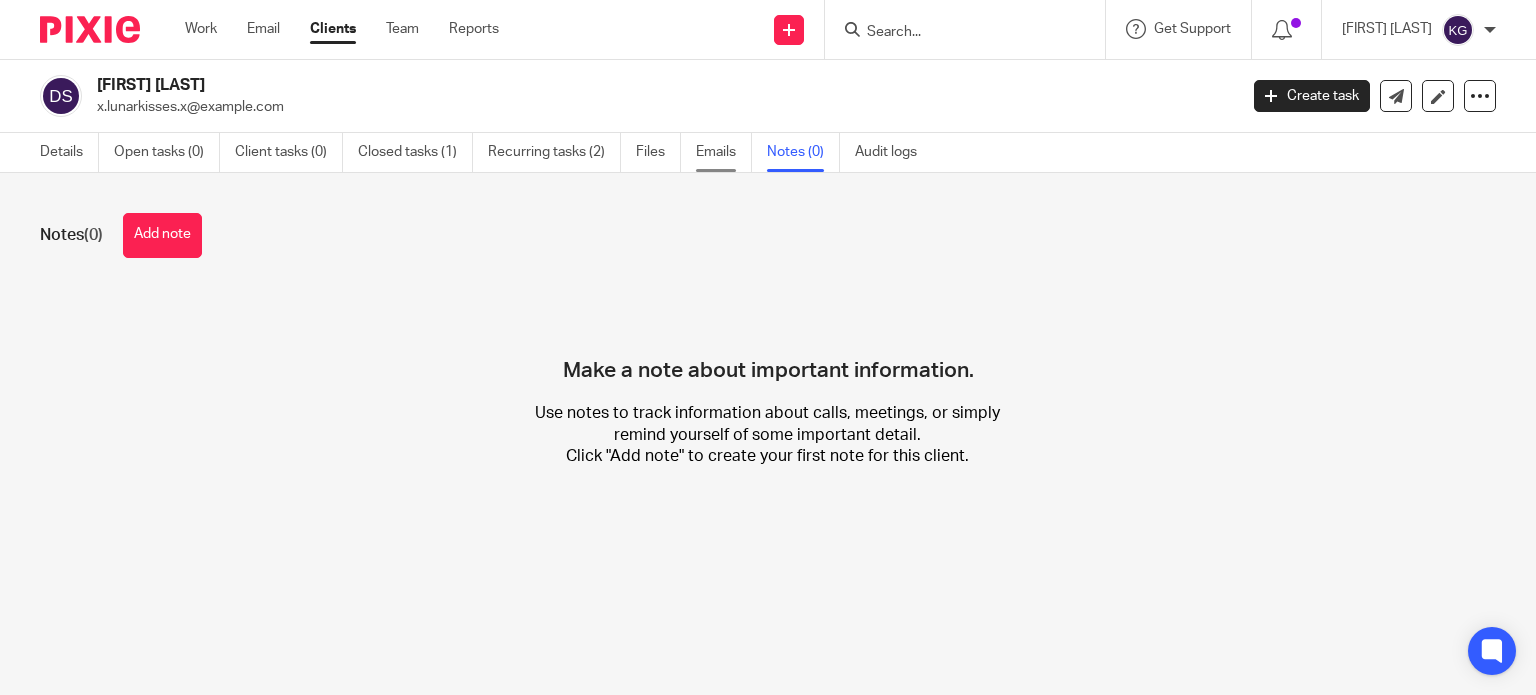 click on "Emails" at bounding box center [724, 152] 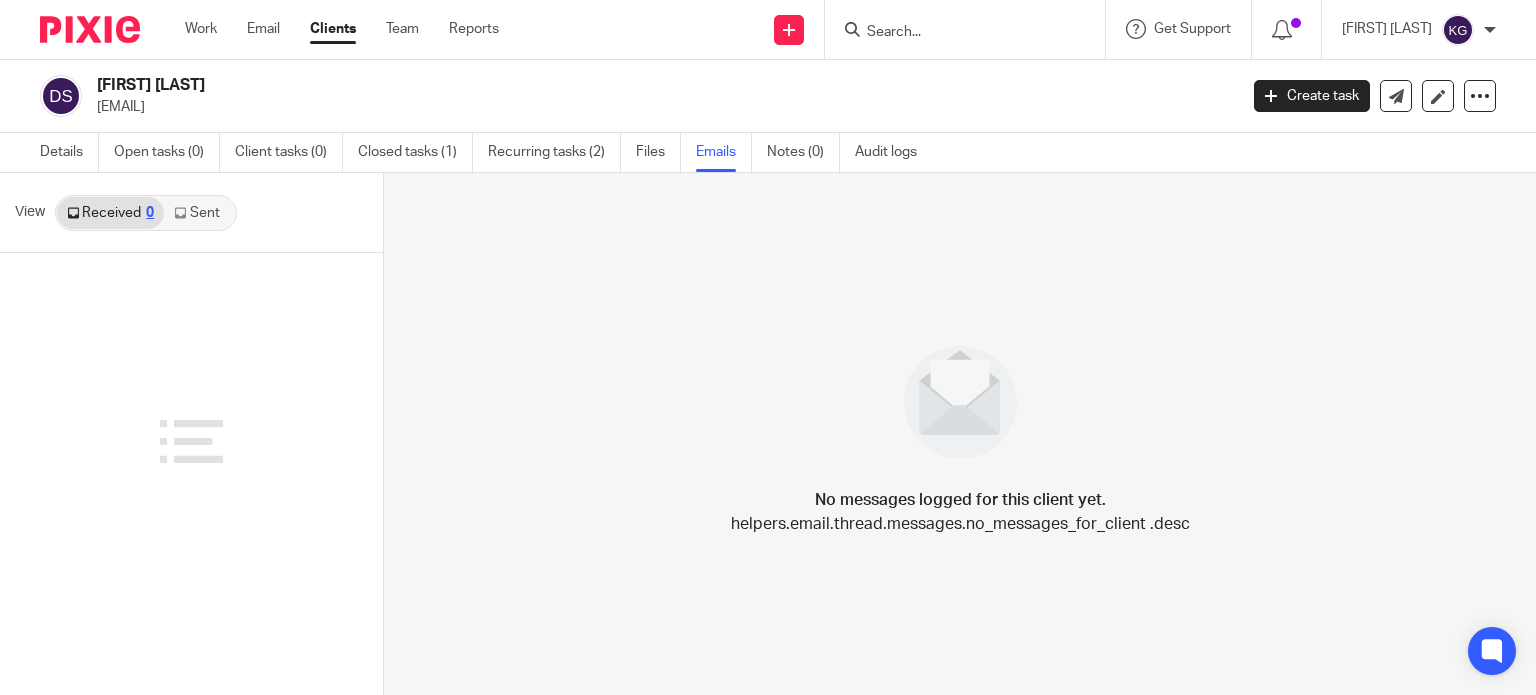 scroll, scrollTop: 0, scrollLeft: 0, axis: both 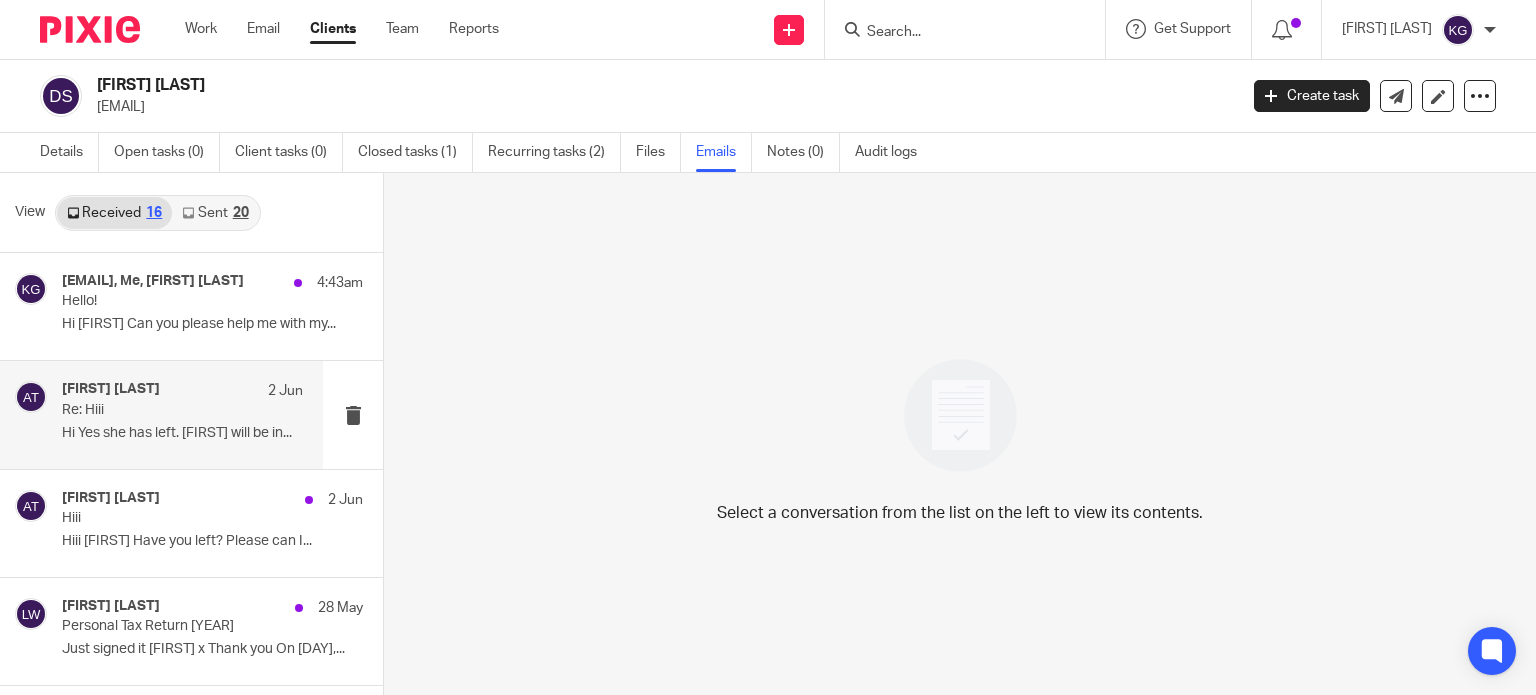 click on "Hi Yes she has left. [FIRST] will be in..." at bounding box center (182, 433) 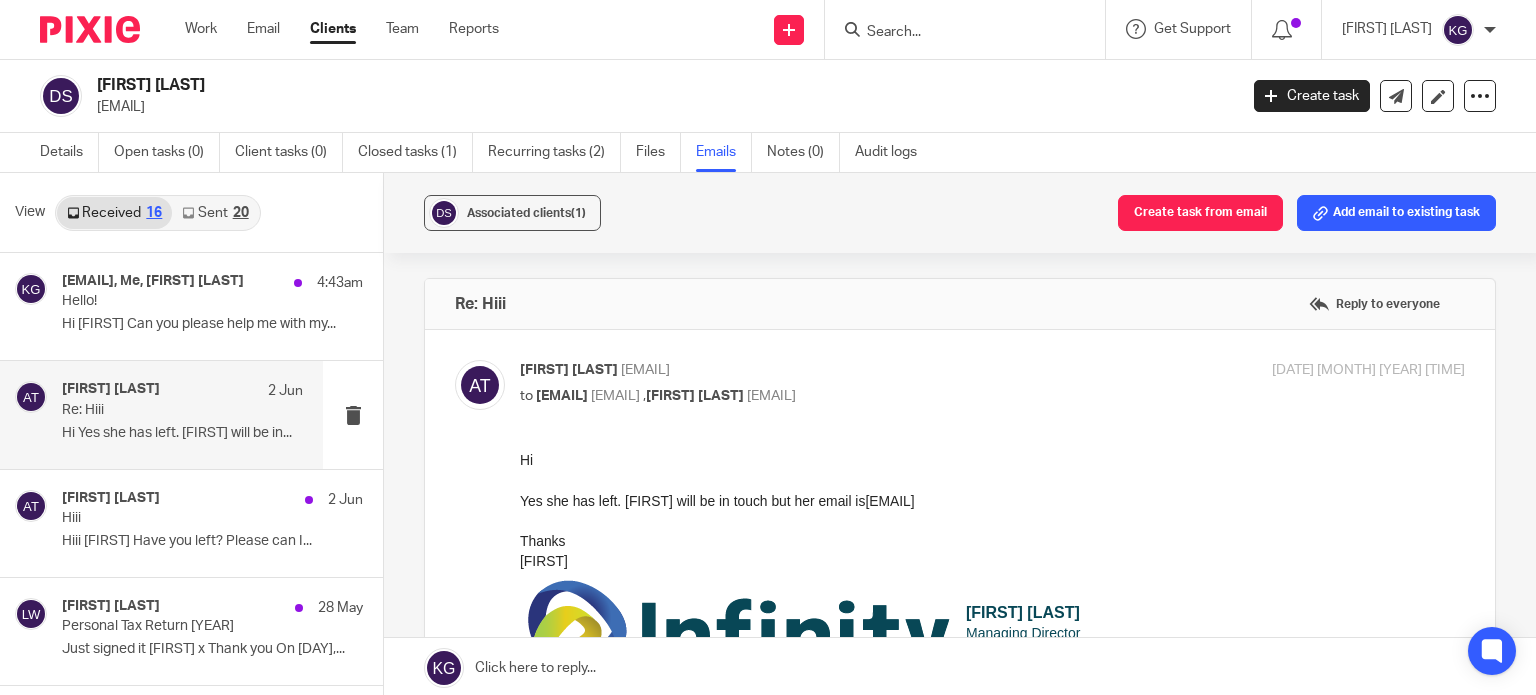 scroll, scrollTop: 0, scrollLeft: 0, axis: both 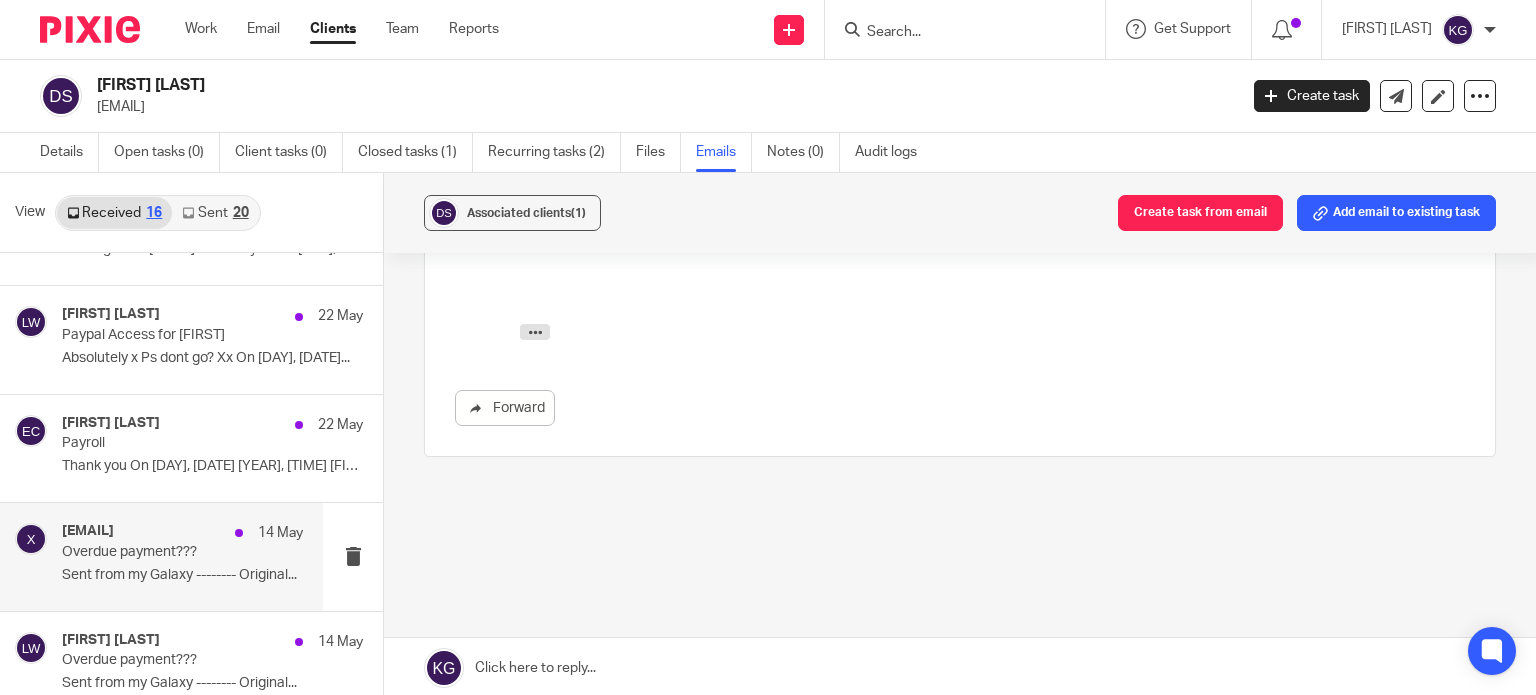 click on "Overdue payment???" at bounding box center (158, 552) 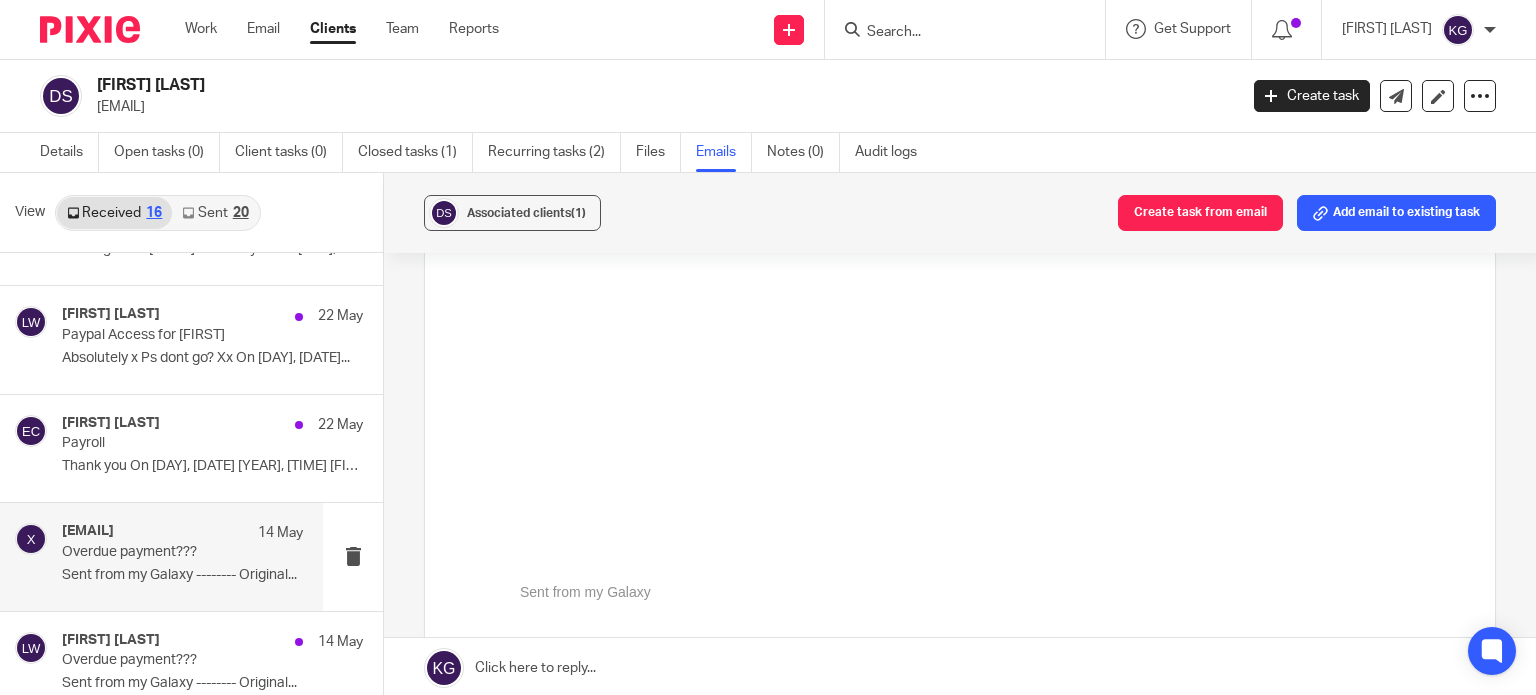 scroll, scrollTop: 0, scrollLeft: 0, axis: both 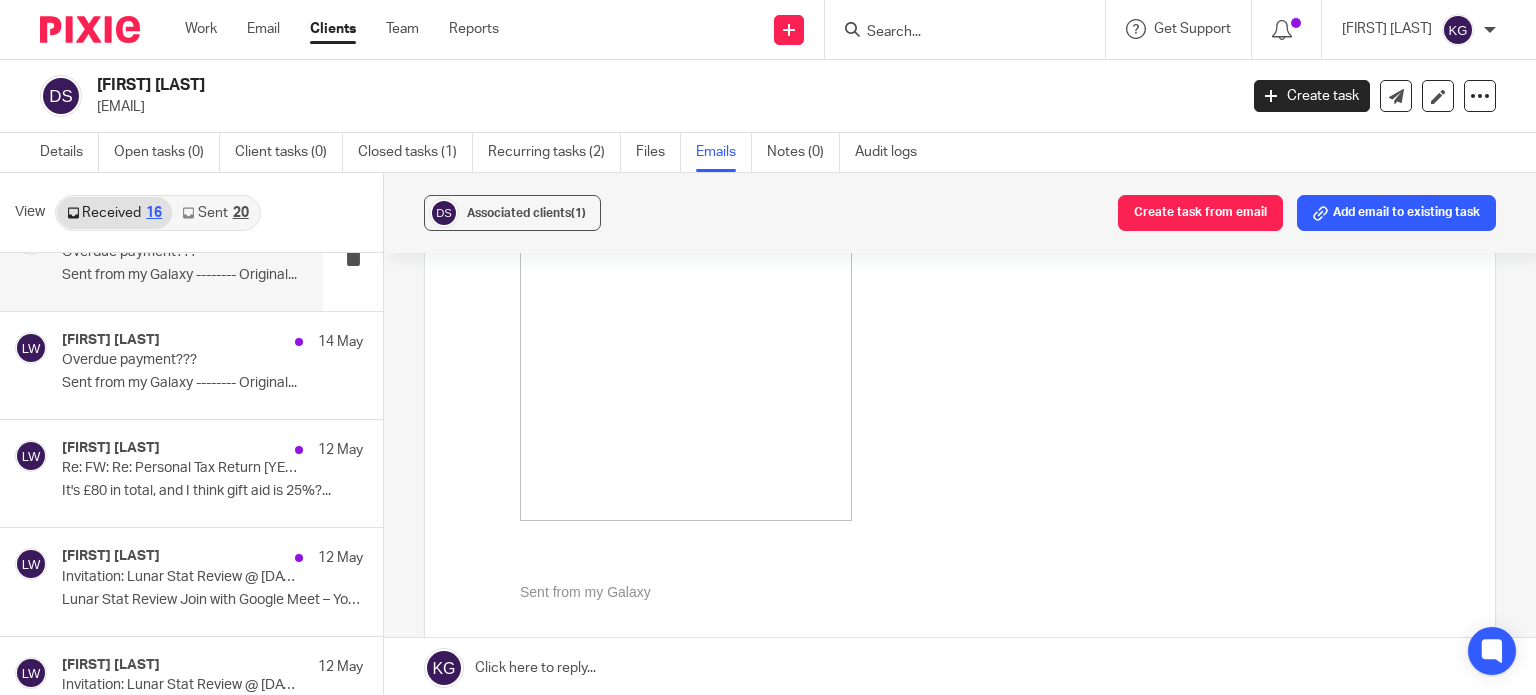 click on "[FIRST] [LAST]" at bounding box center [111, 448] 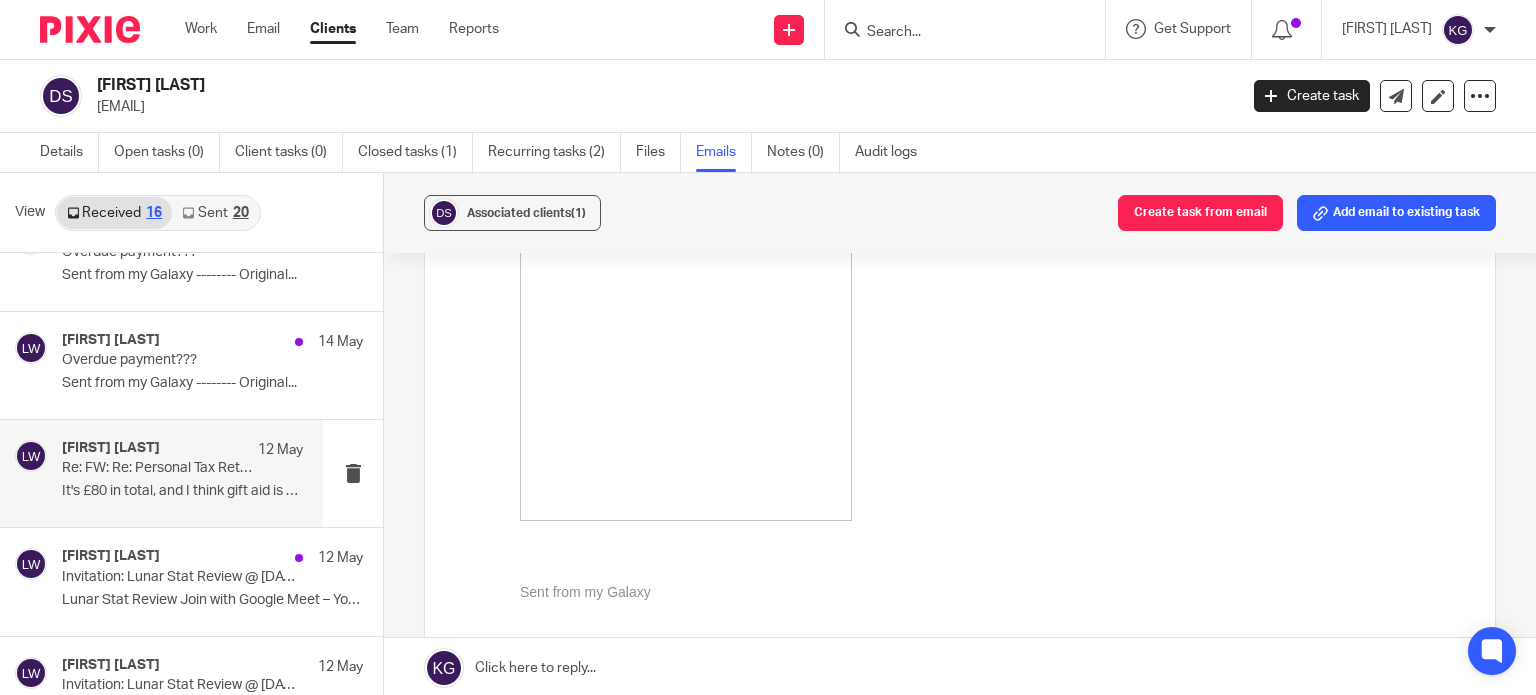 scroll, scrollTop: 0, scrollLeft: 0, axis: both 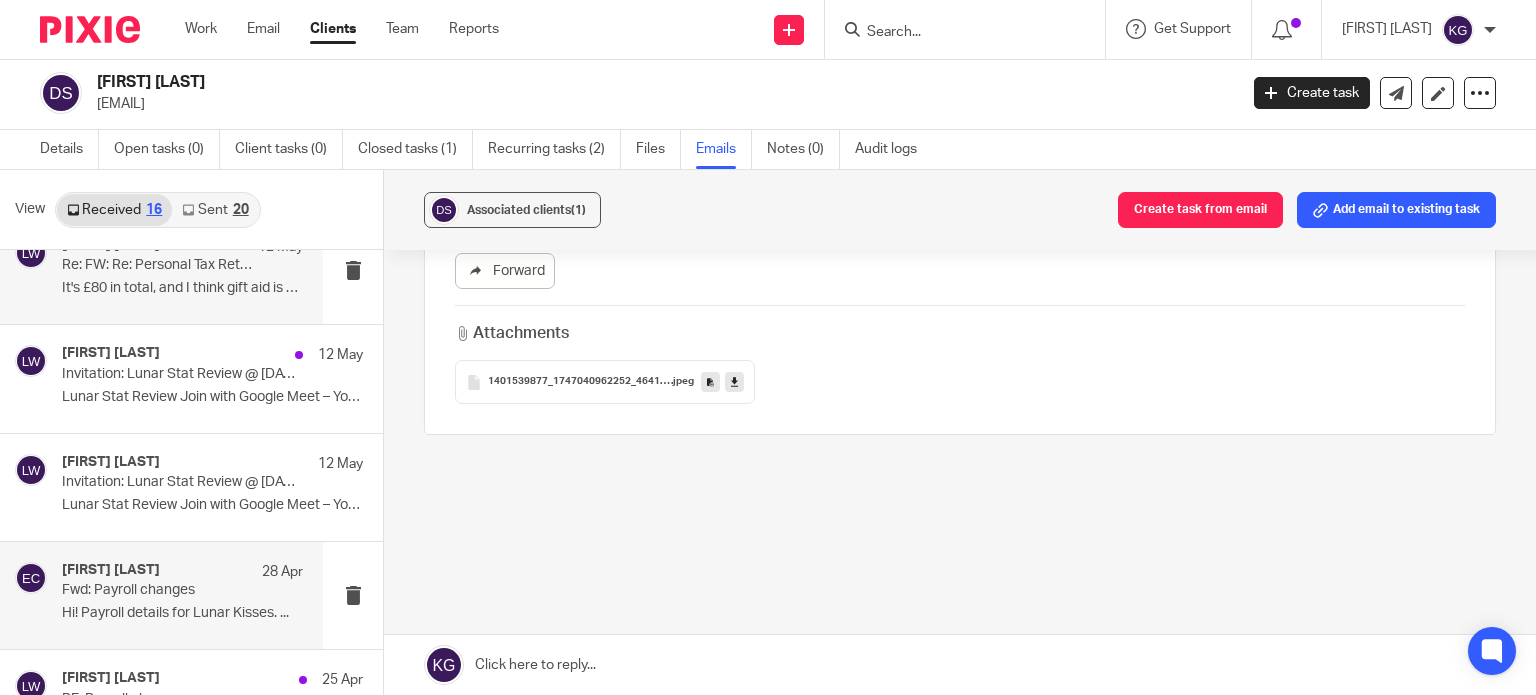 click on "Fwd: Payroll changes" at bounding box center (158, 590) 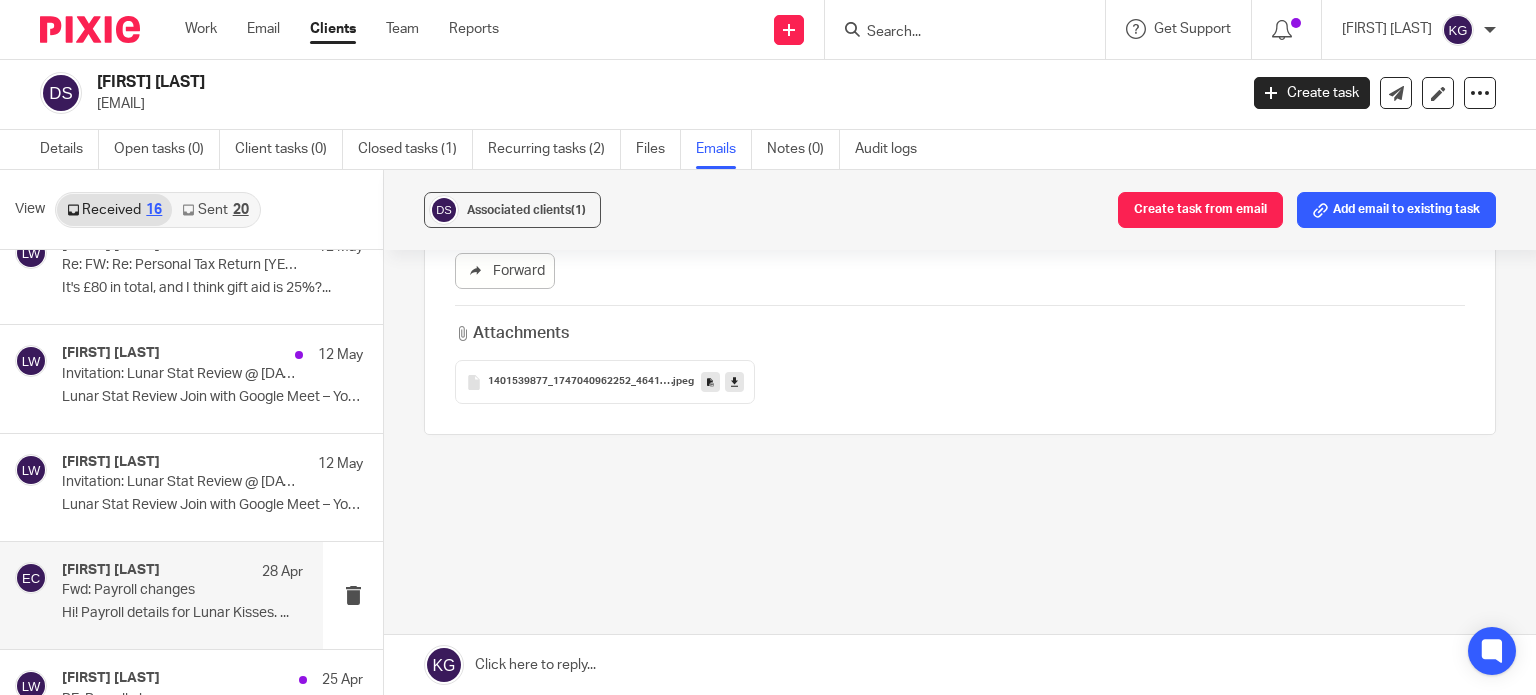 scroll, scrollTop: 0, scrollLeft: 0, axis: both 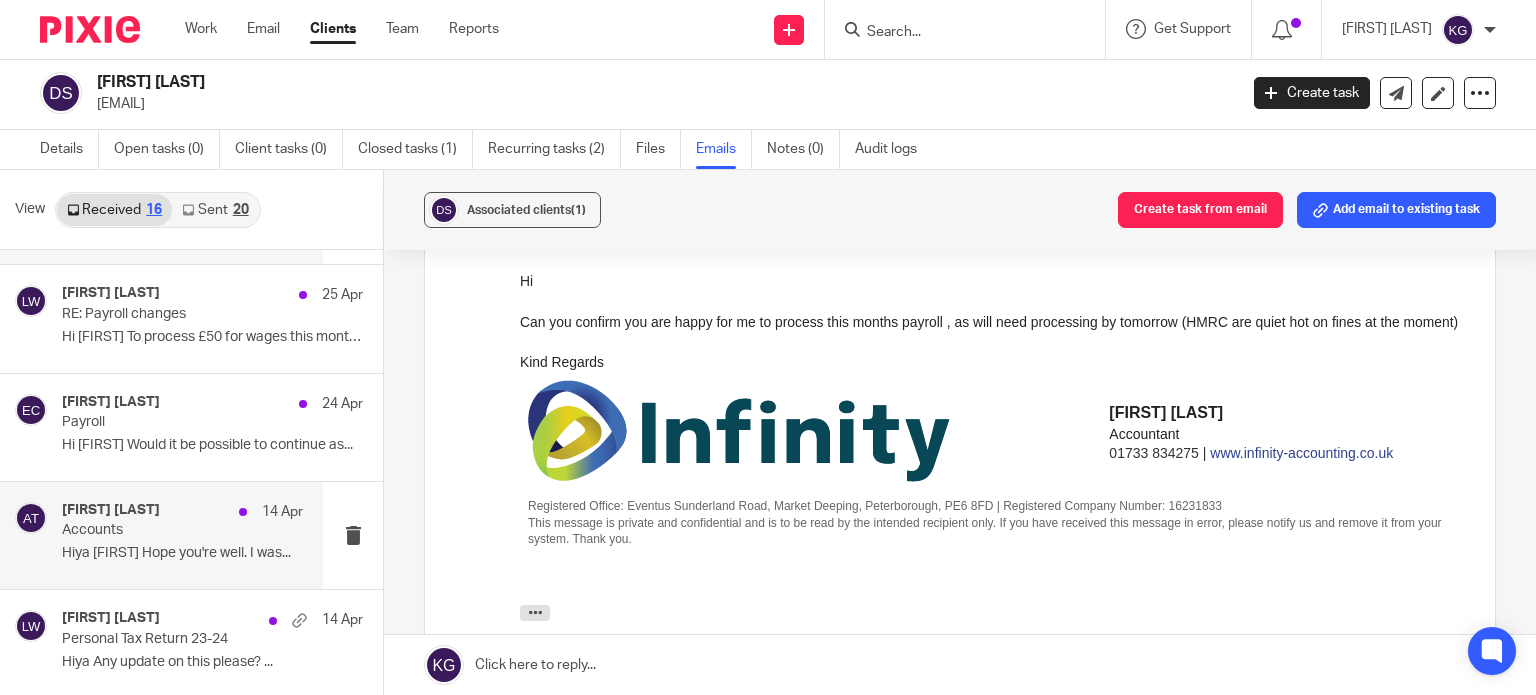 click on "Accounts" at bounding box center [158, 530] 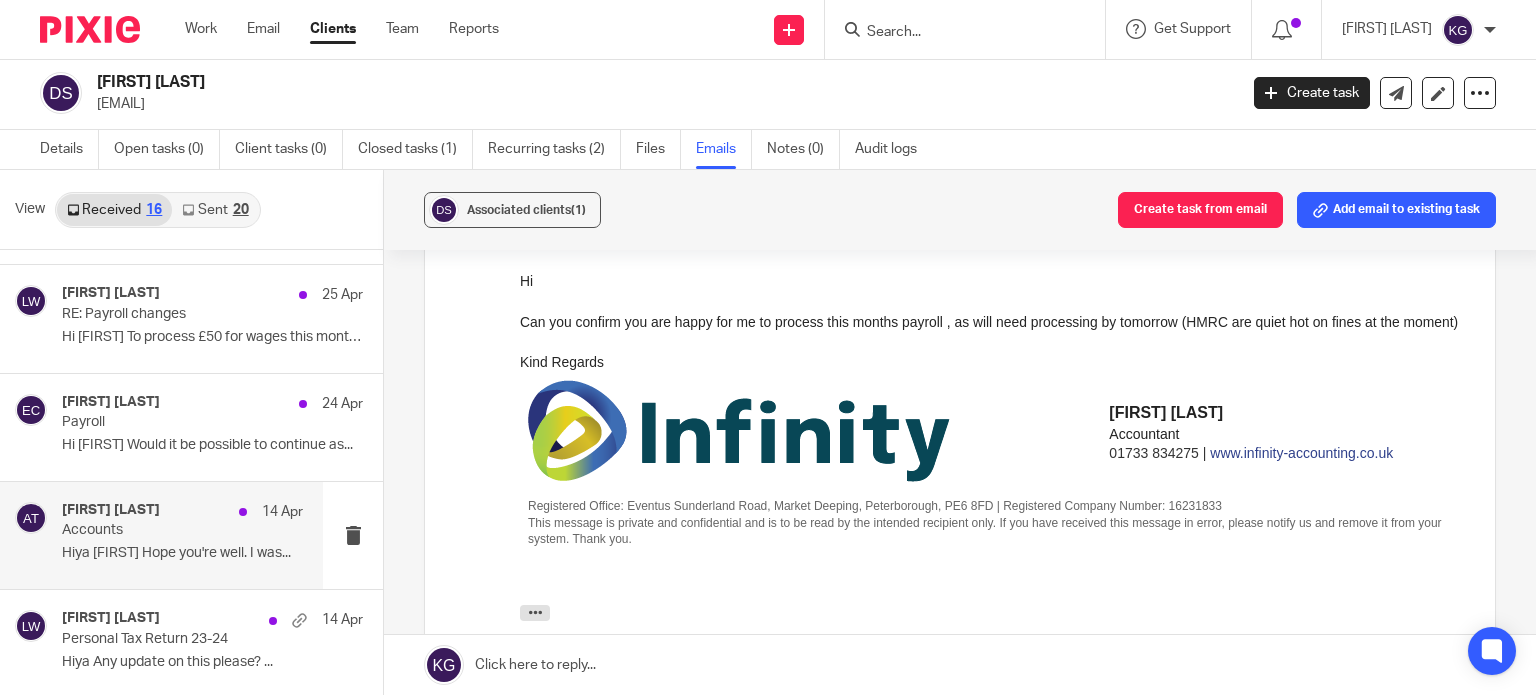 click on "Accounts" at bounding box center [158, 530] 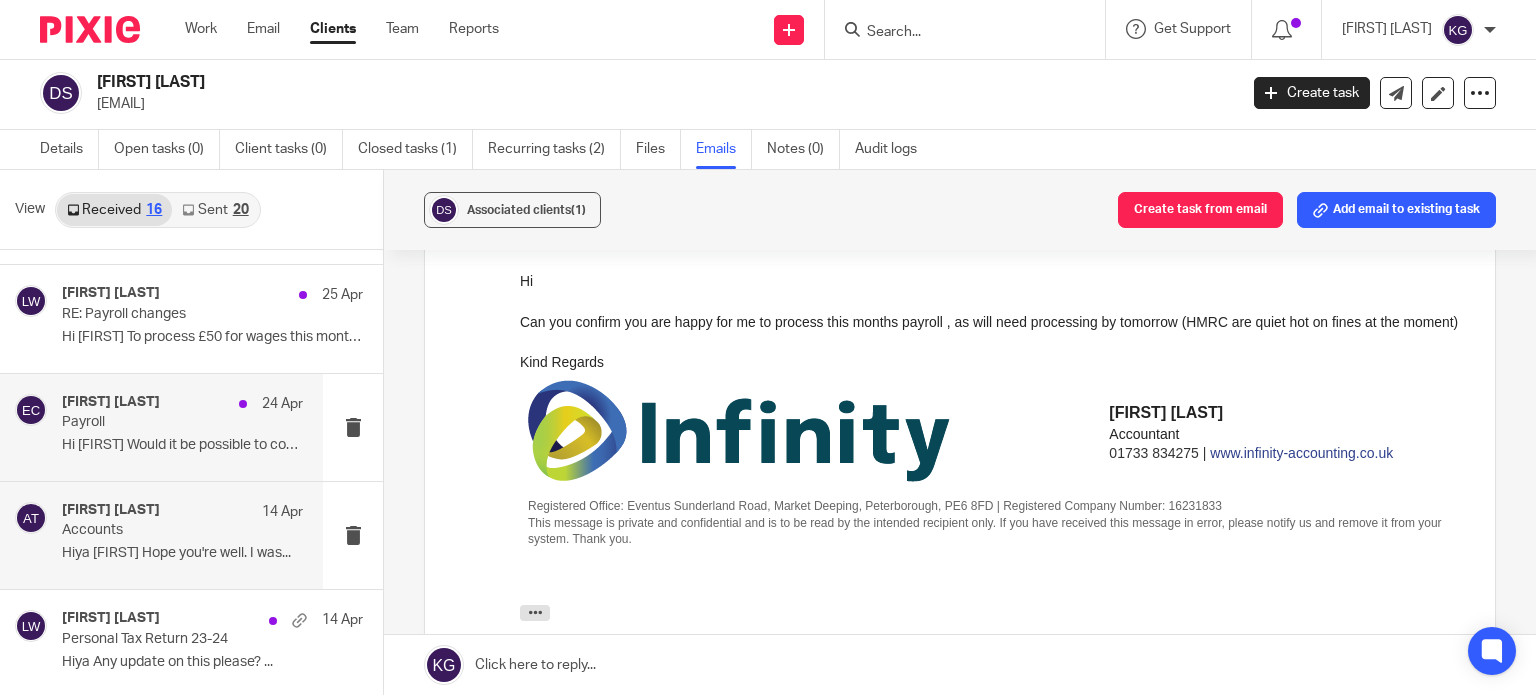 scroll, scrollTop: 0, scrollLeft: 0, axis: both 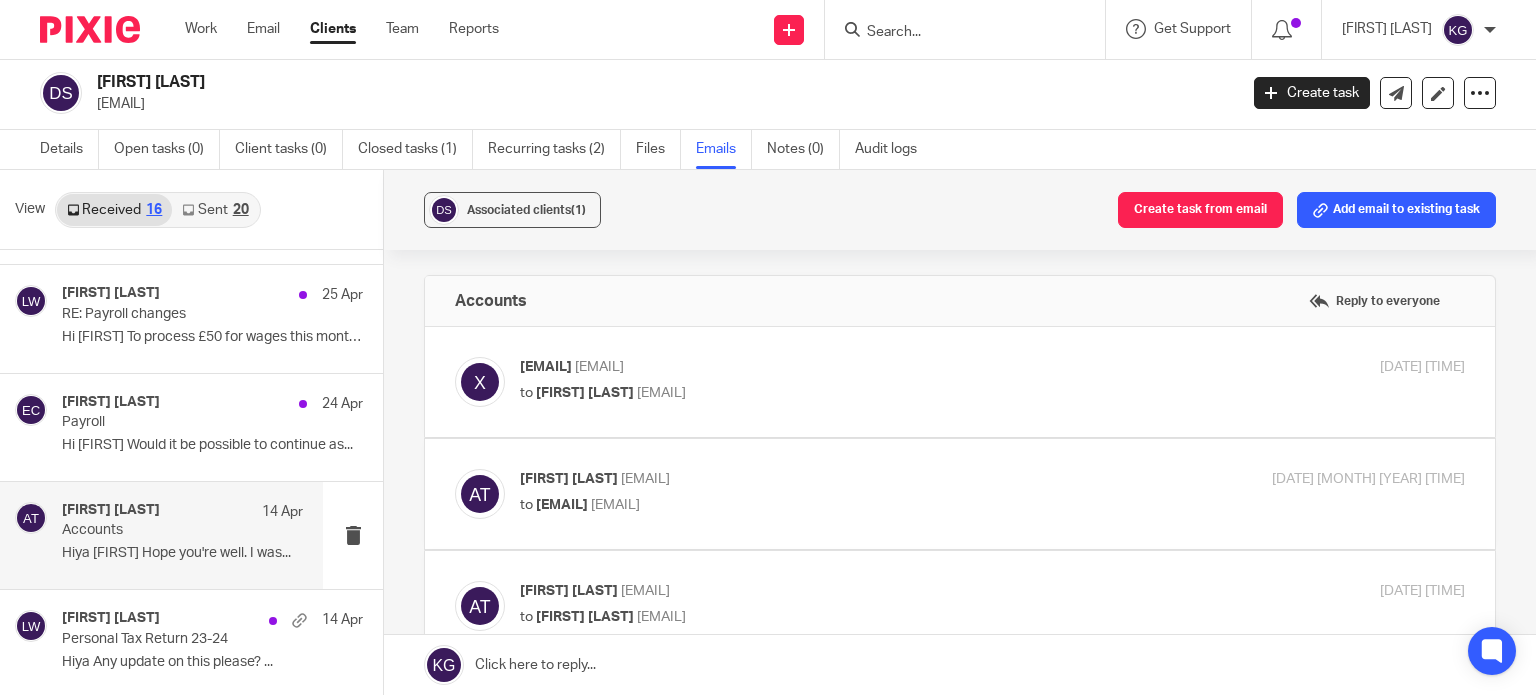 click on "to
[FIRST] [LAST]
[EMAIL]" at bounding box center (835, 393) 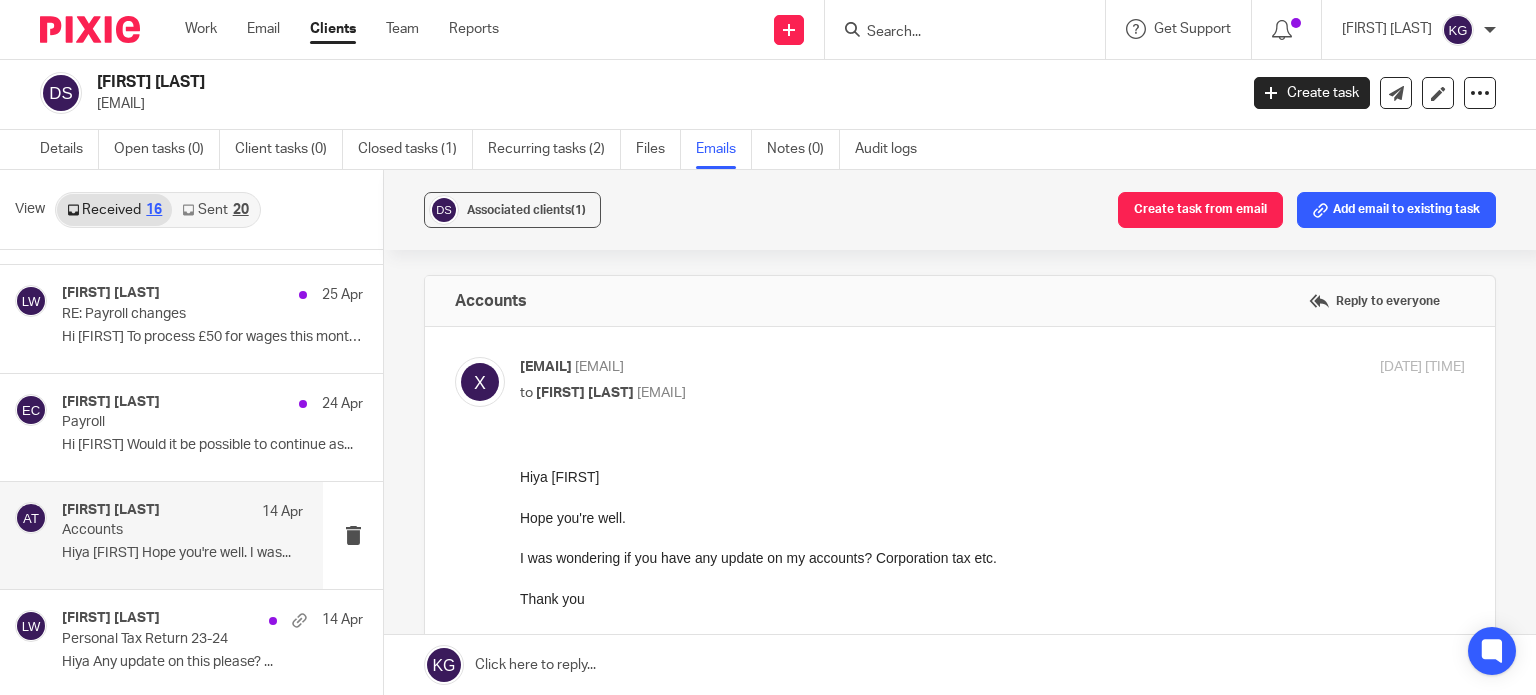 scroll, scrollTop: 0, scrollLeft: 0, axis: both 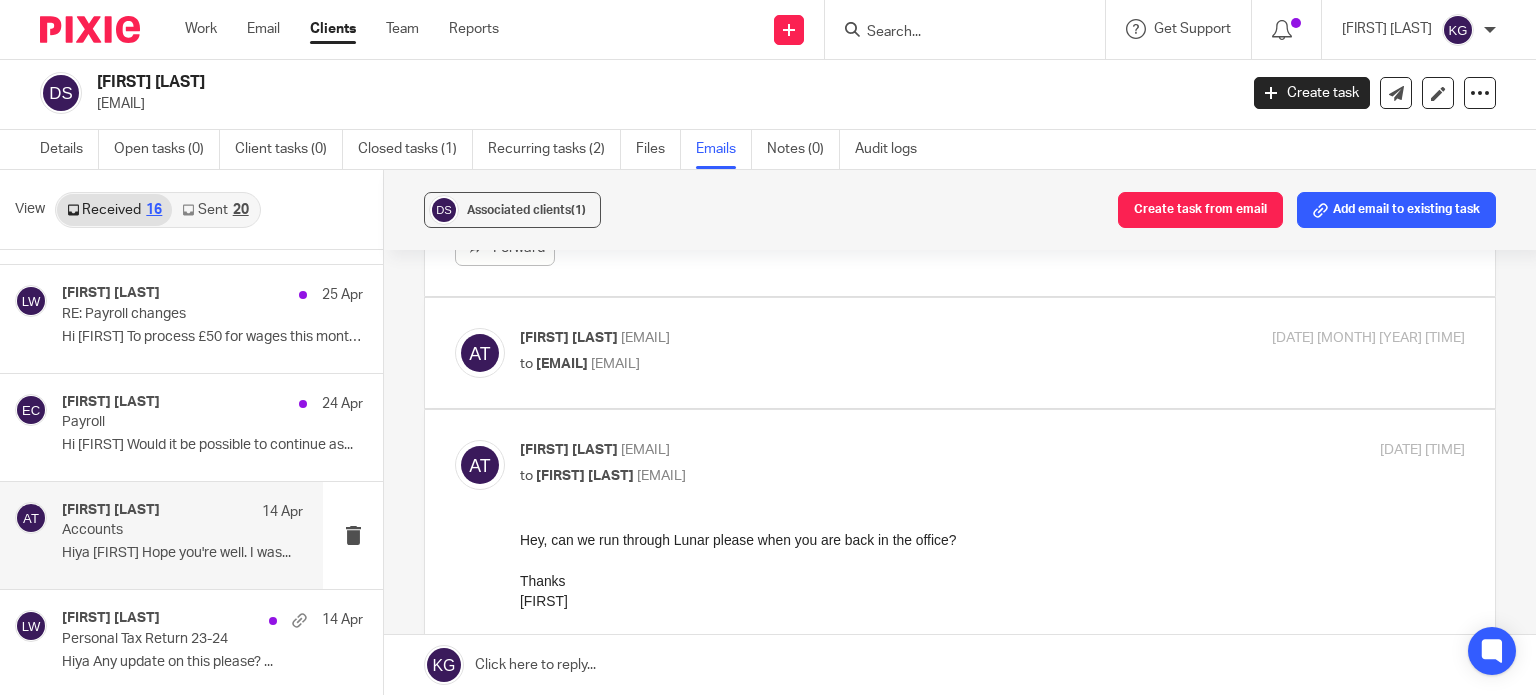 click on "From: [FIRST] [LAST] <[EMAIL]> to
Lisa Williamson <[EMAIL]> [DATE] [MONTH] [YEAR] [TIME] Forward" at bounding box center [960, 713] 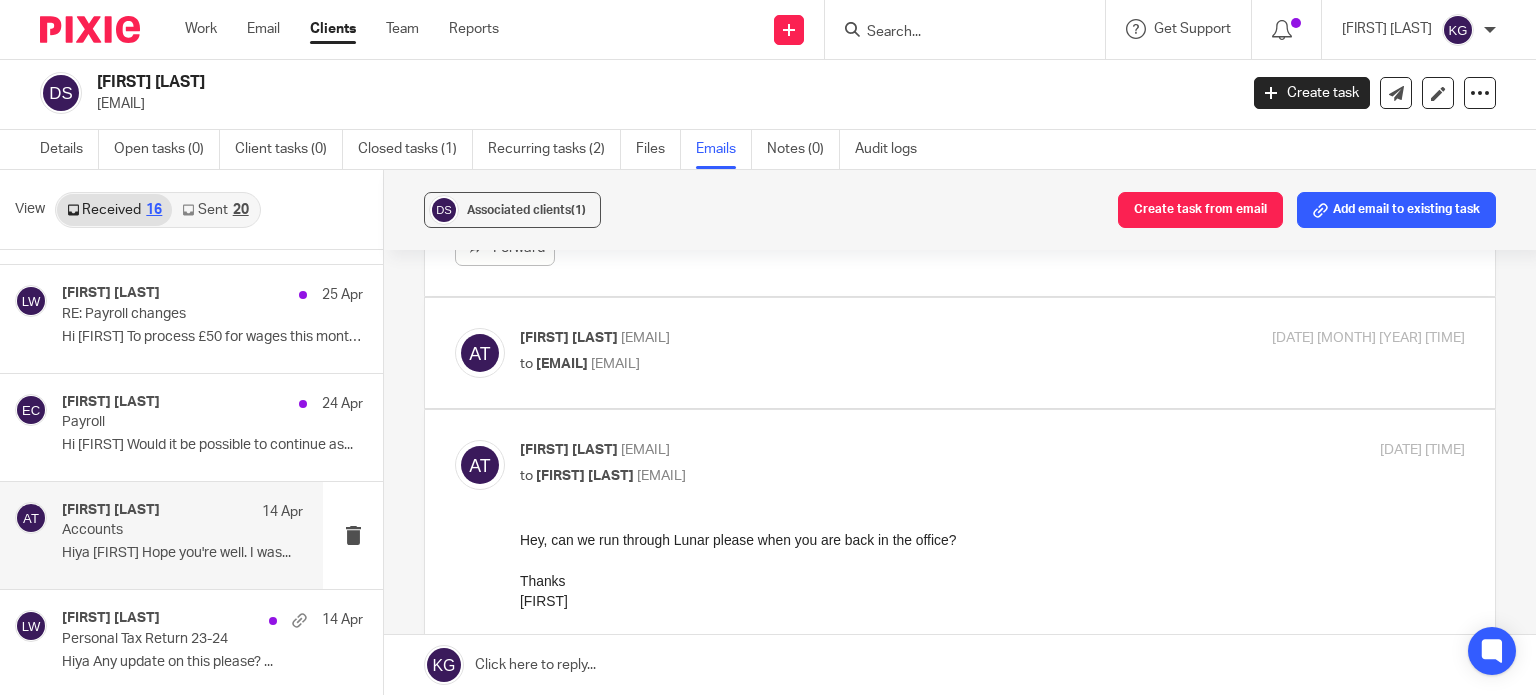 click on "[FIRST] [LAST]
[EMAIL]   to
[EMAIL]
[EMAIL]     [DATE] [TIME]
Forward" at bounding box center (960, 353) 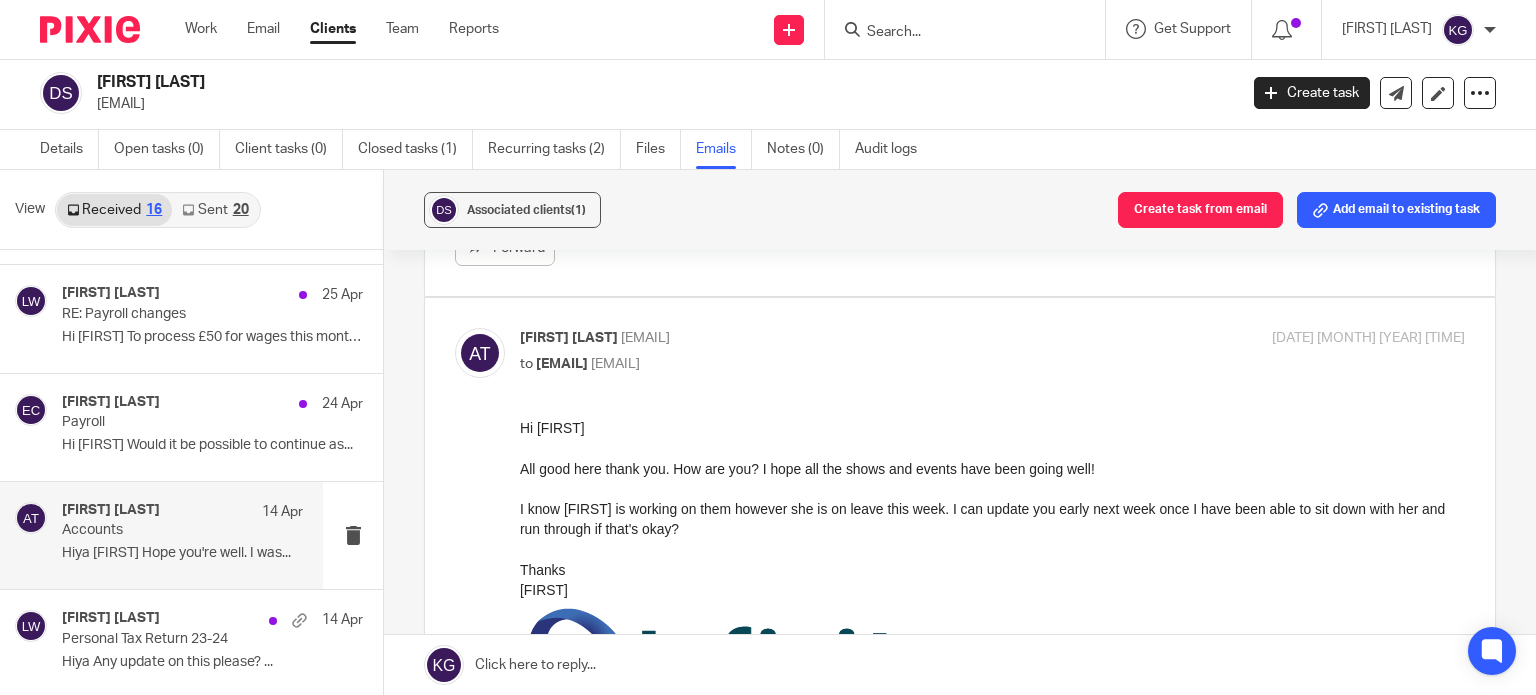 scroll, scrollTop: 0, scrollLeft: 0, axis: both 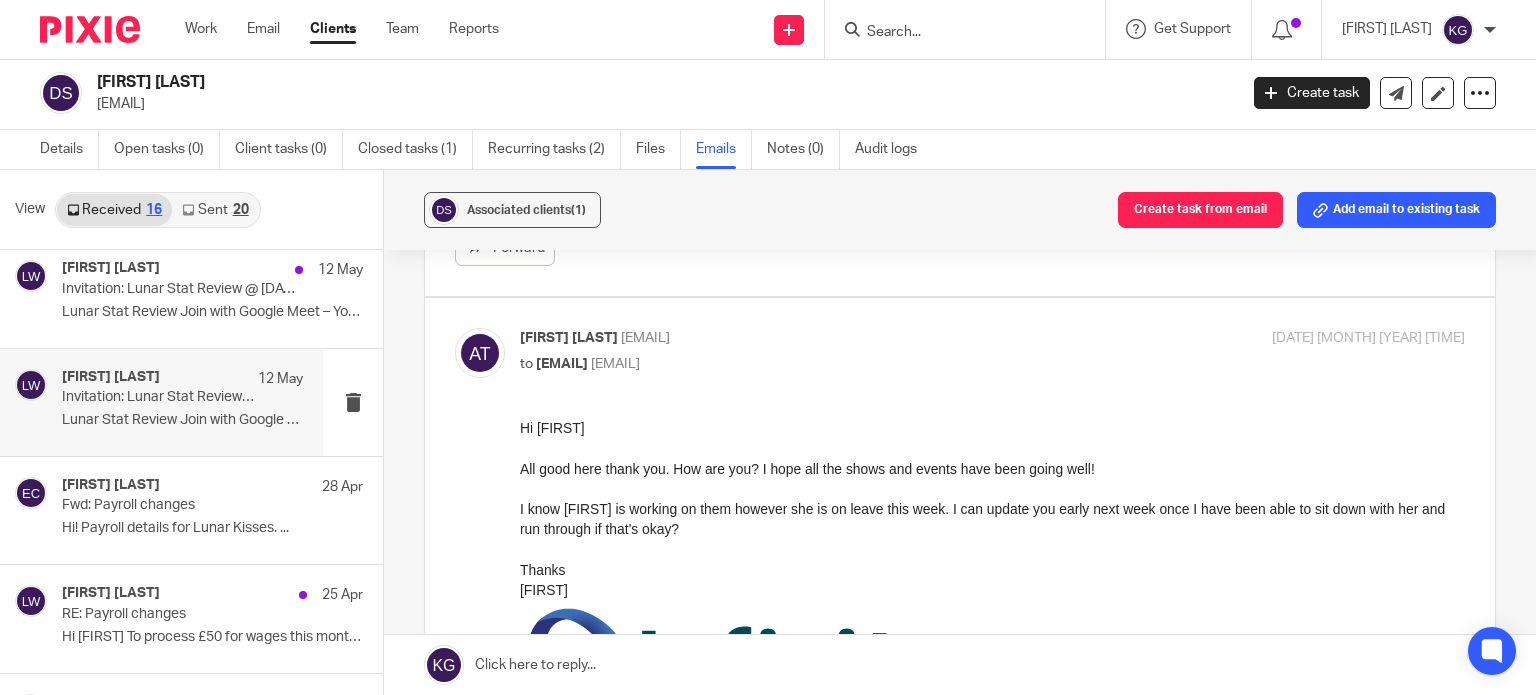 click on "Lunar Stat Review Join with Google Meet – You..." at bounding box center [182, 420] 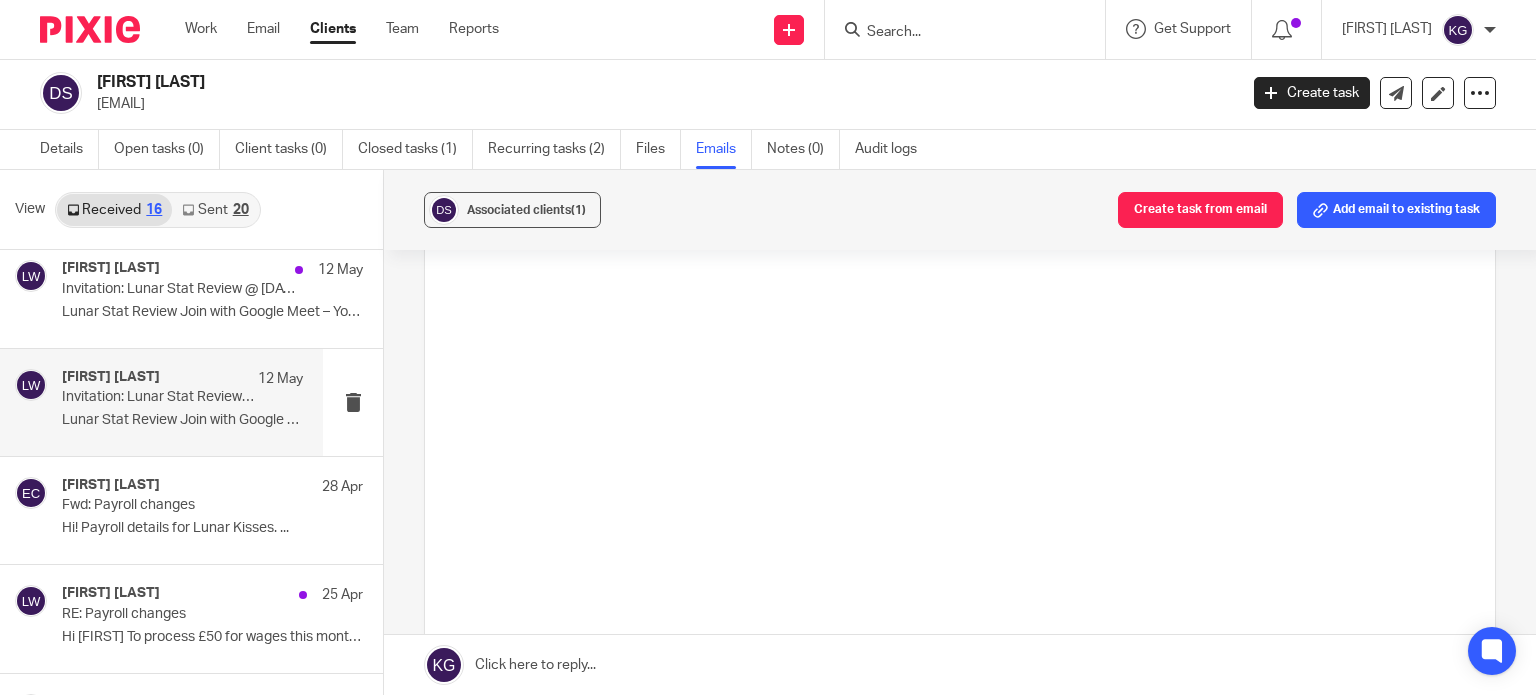 scroll, scrollTop: 0, scrollLeft: 0, axis: both 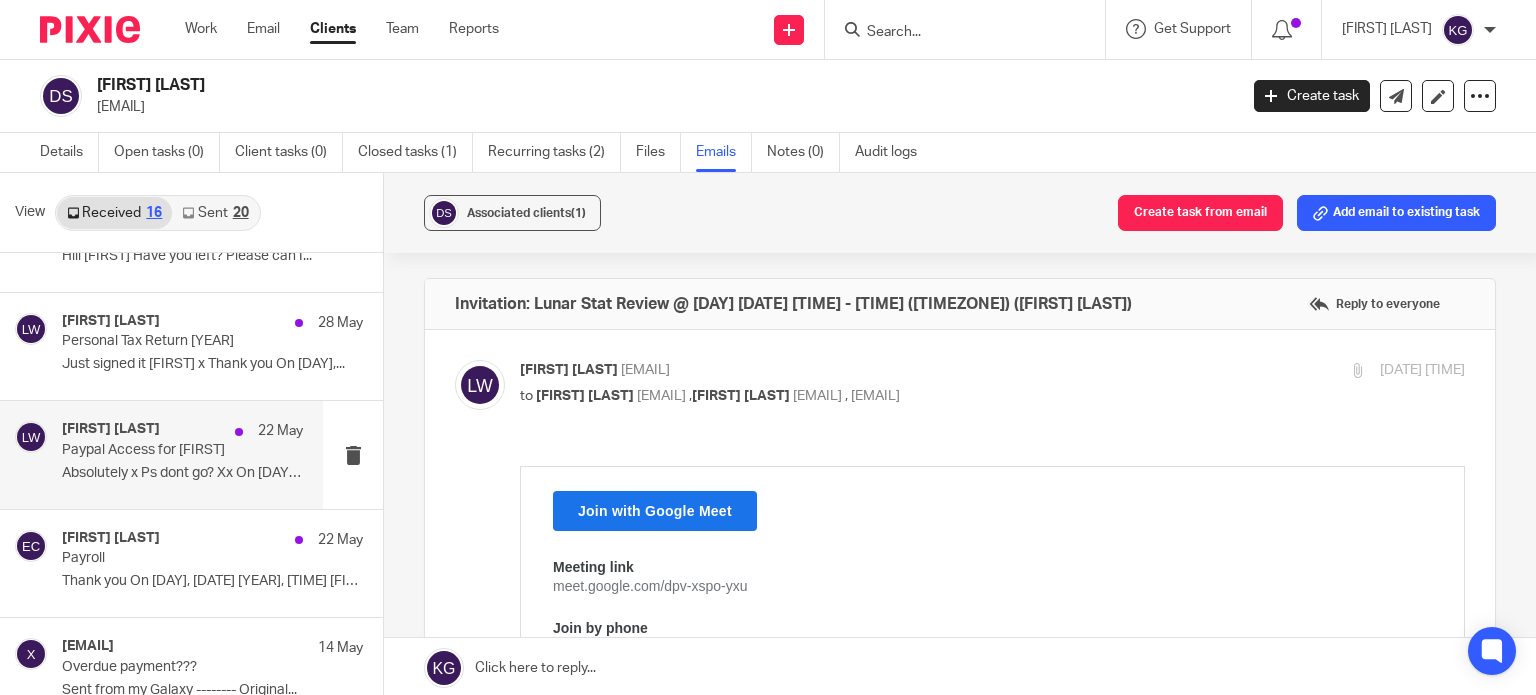 click on "Paypal Access for [FIRST]" at bounding box center [158, 450] 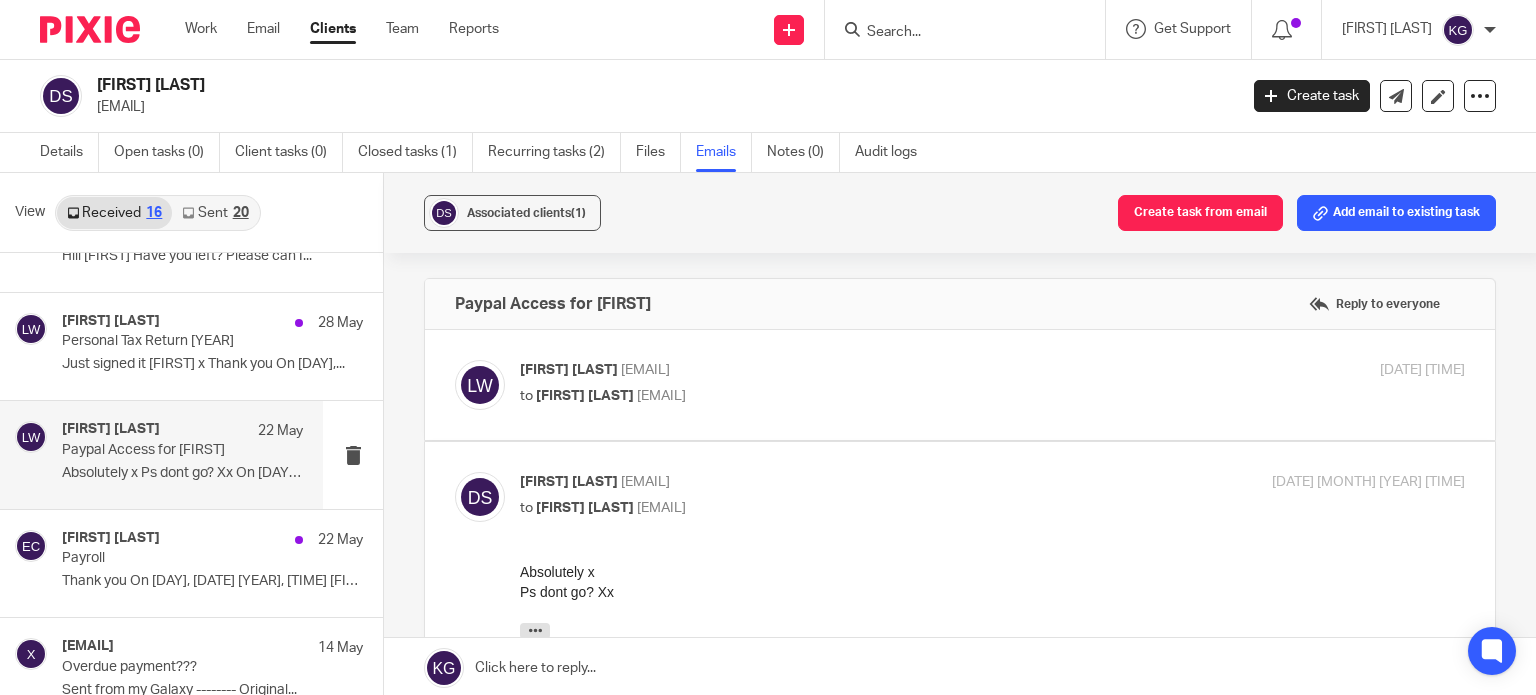 scroll, scrollTop: 0, scrollLeft: 0, axis: both 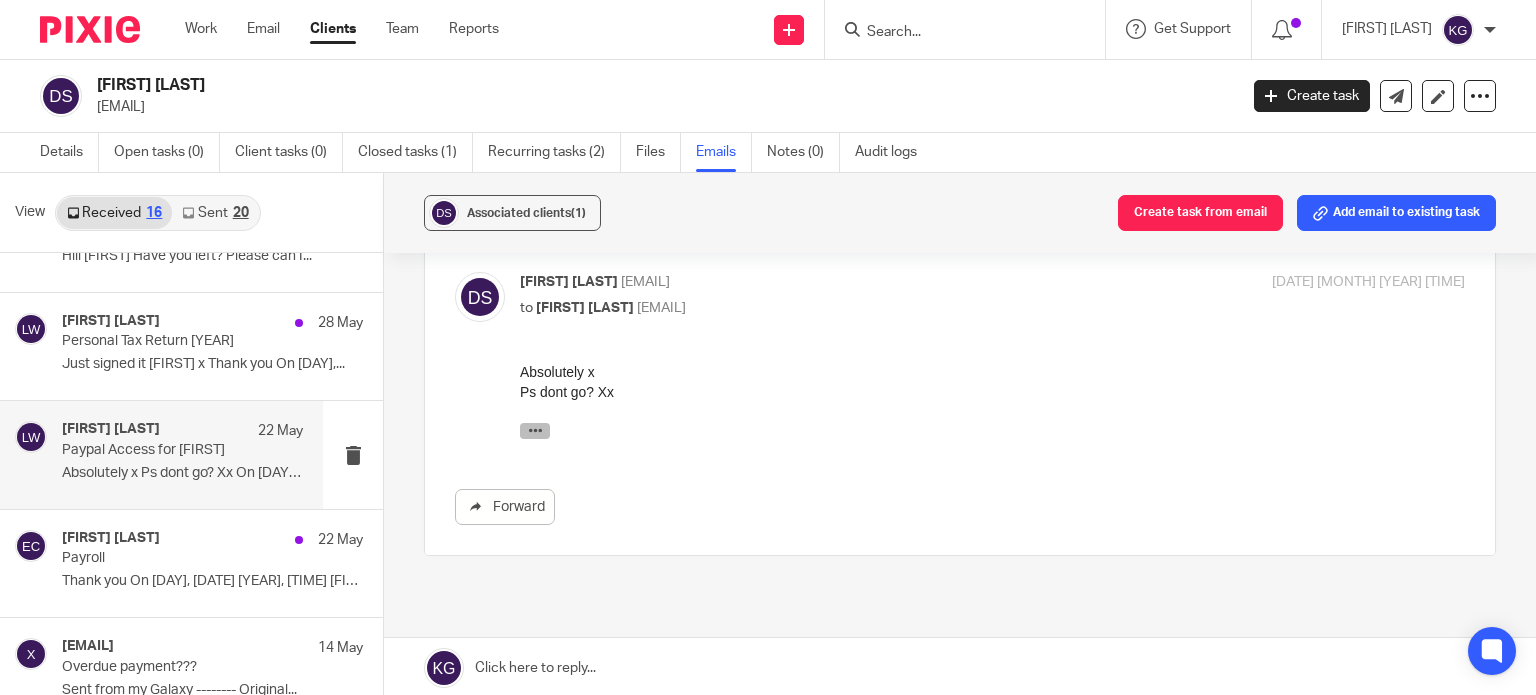 click at bounding box center (535, 431) 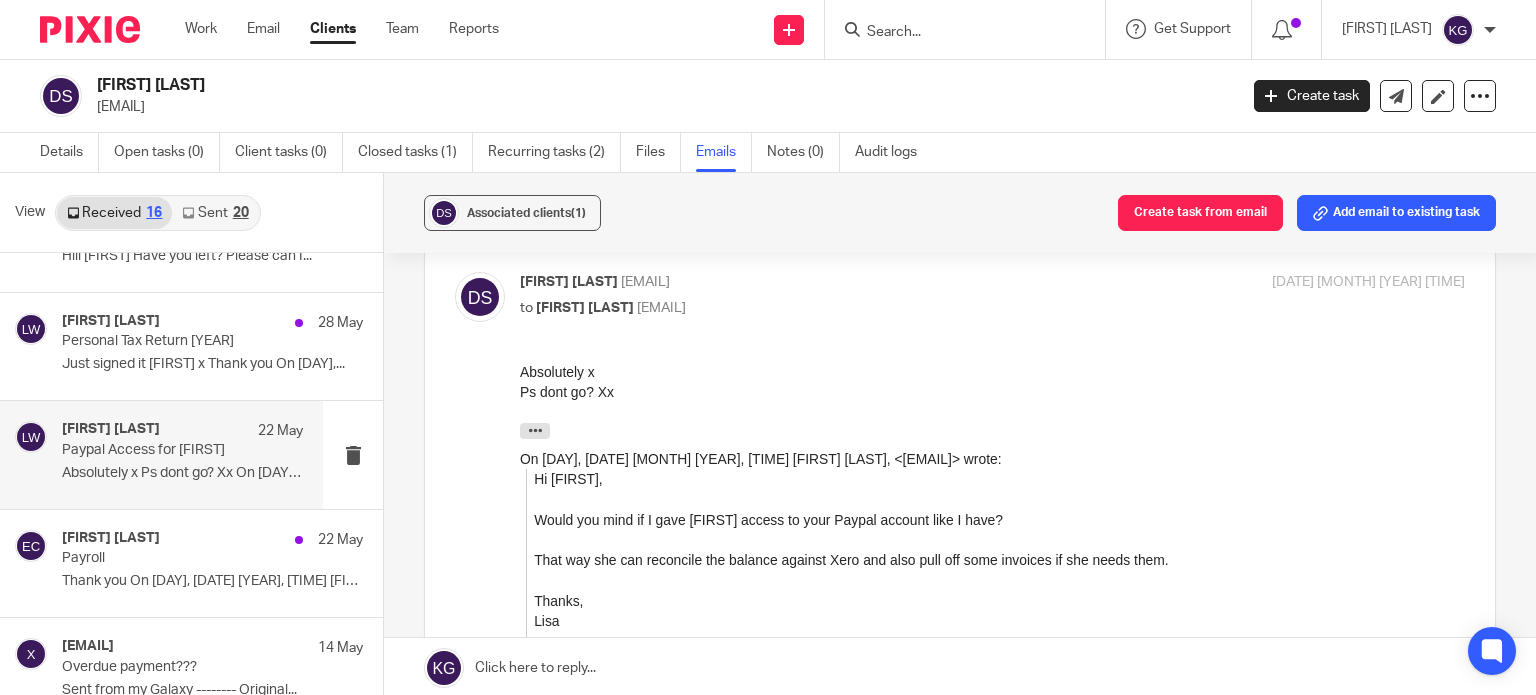 scroll, scrollTop: 0, scrollLeft: 0, axis: both 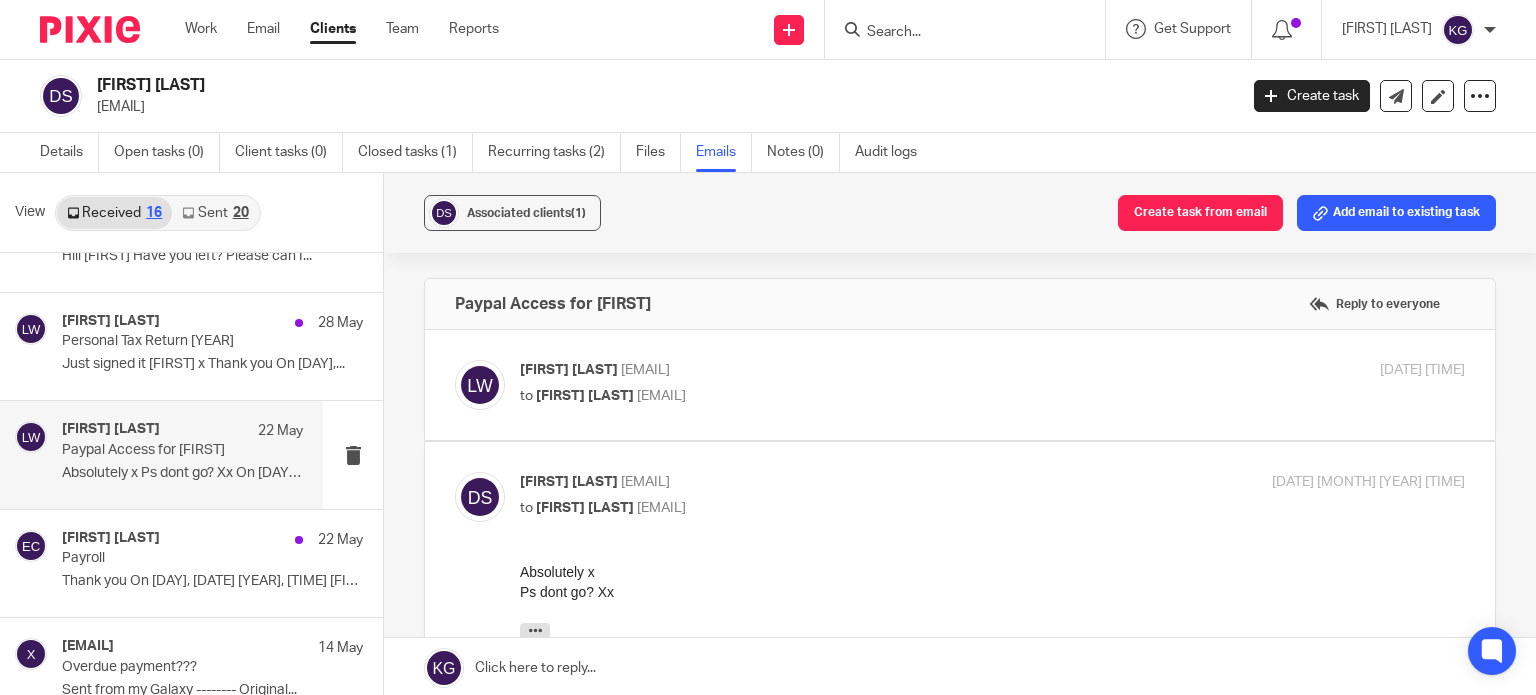 click on "[FIRST] [LAST]
<[EMAIL]>   to
[FIRST] [LAST]
<[EMAIL]>       22 May 2025 11:32am
Forward" at bounding box center [960, 385] 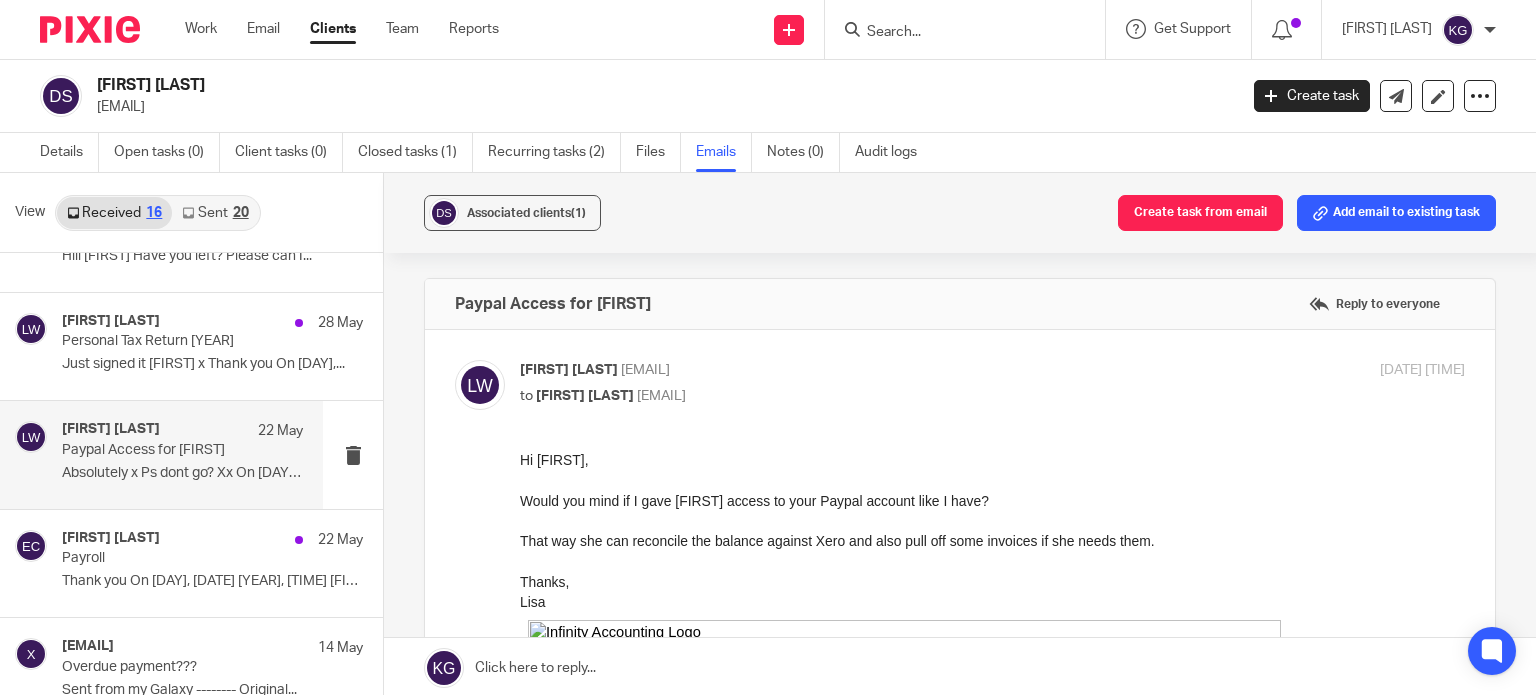 scroll, scrollTop: 0, scrollLeft: 0, axis: both 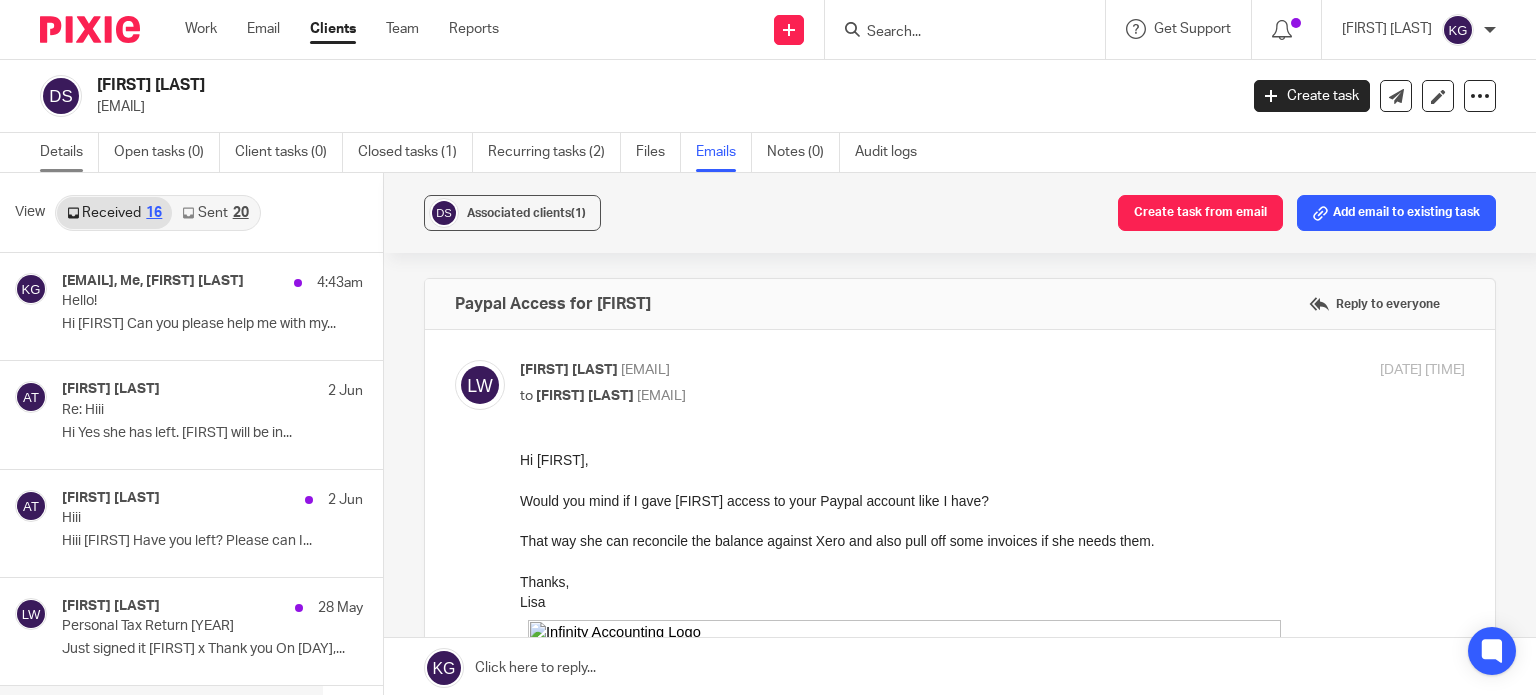 click on "Details" at bounding box center (69, 152) 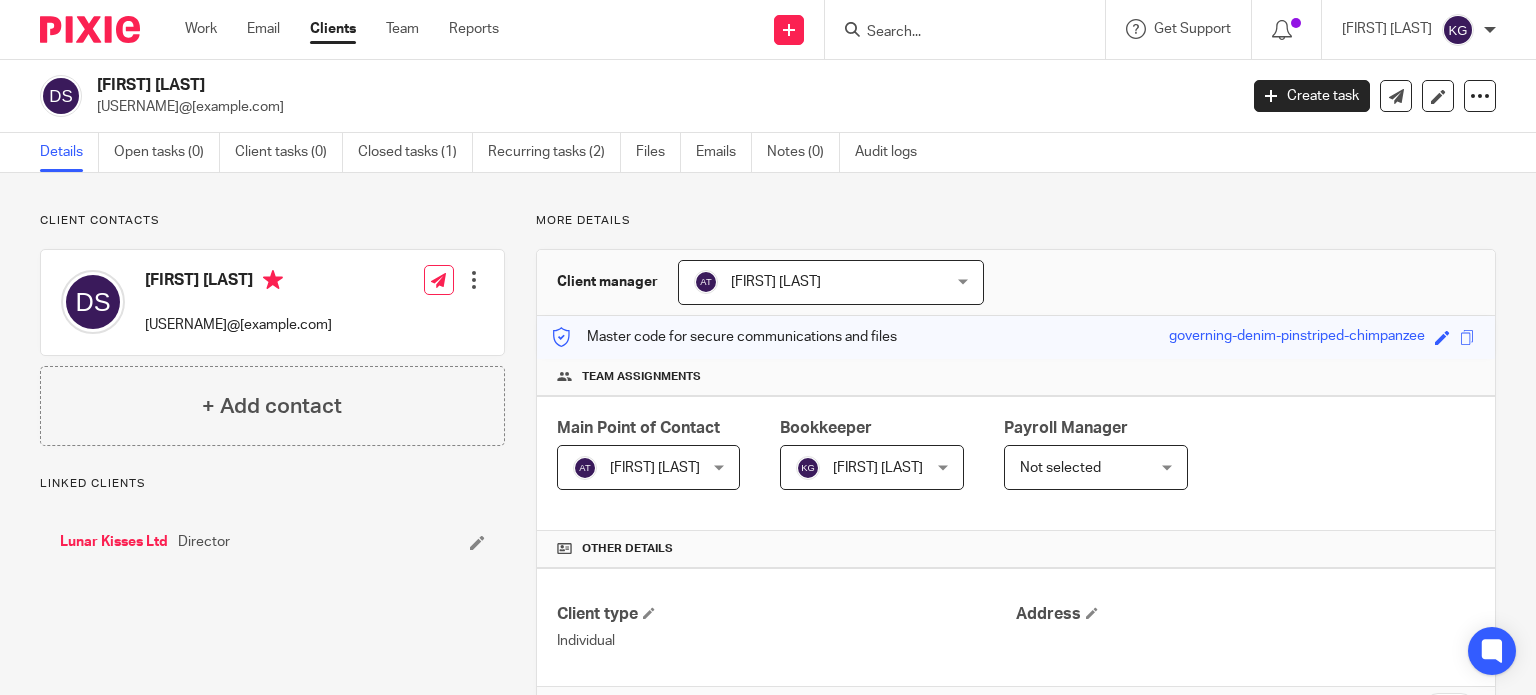 scroll, scrollTop: 0, scrollLeft: 0, axis: both 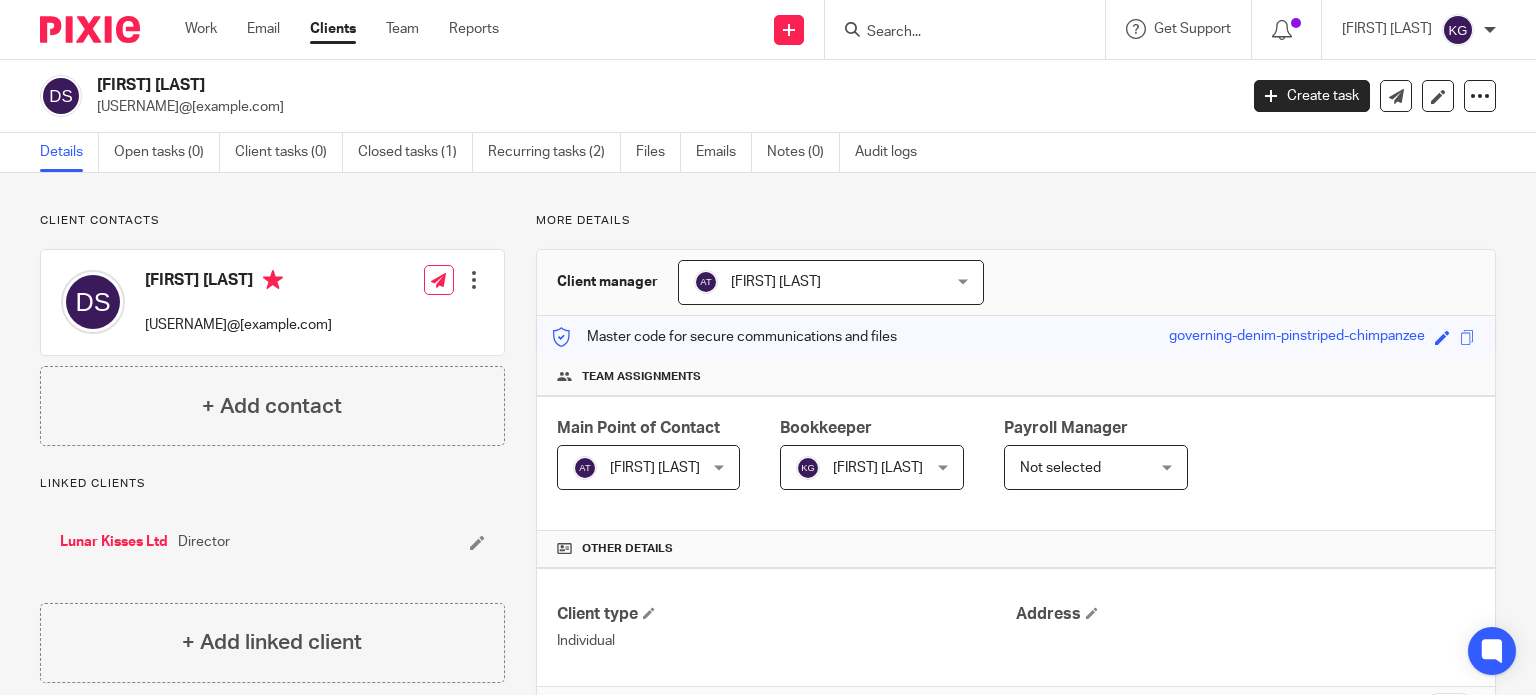 click on "Lunar Kisses Ltd" at bounding box center [114, 542] 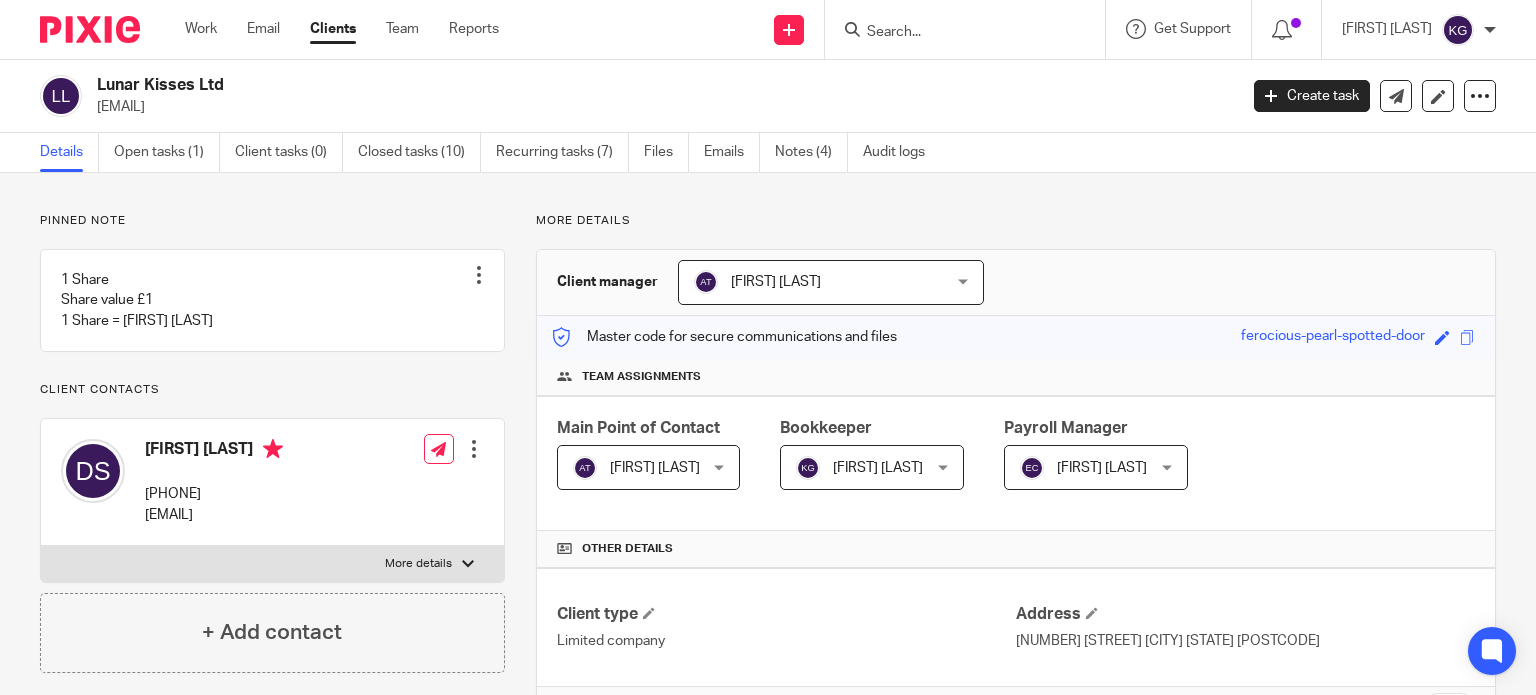 scroll, scrollTop: 0, scrollLeft: 0, axis: both 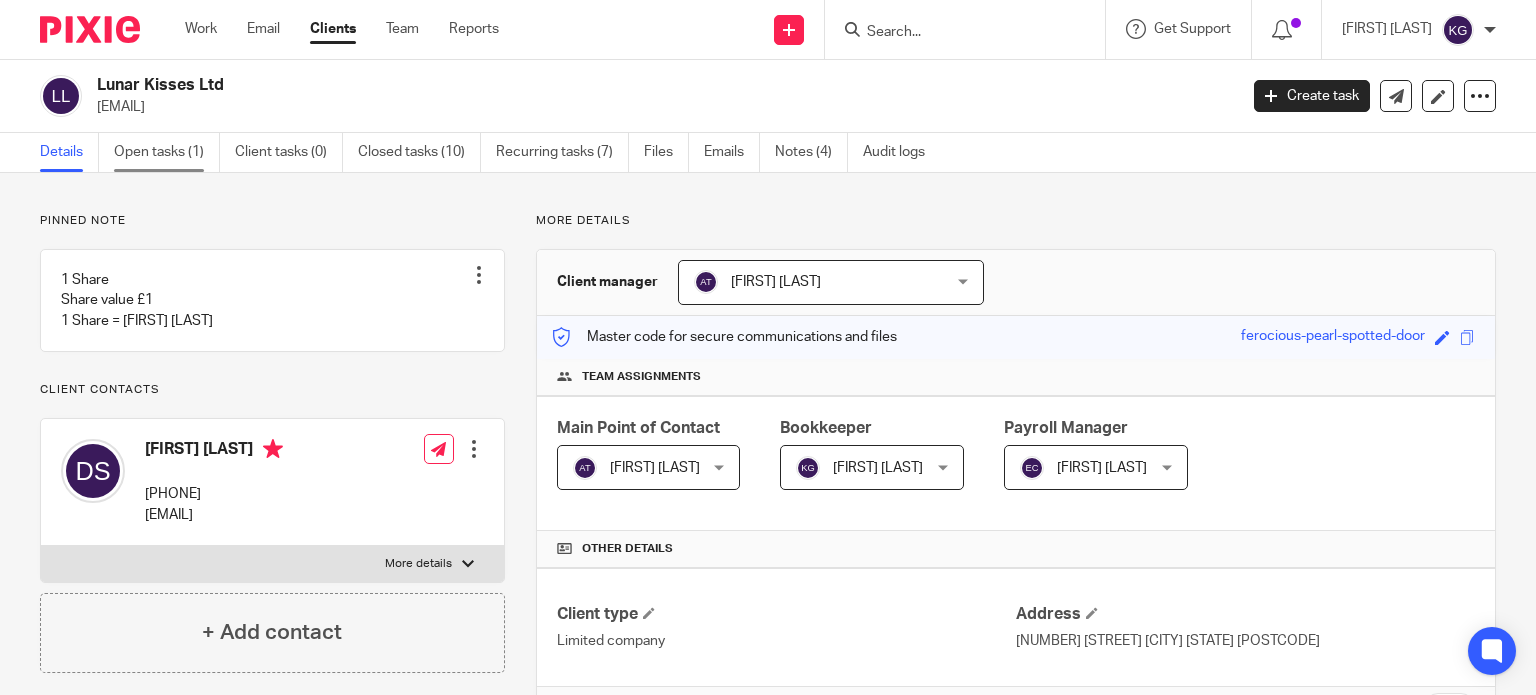 click on "Open tasks (1)" at bounding box center (167, 152) 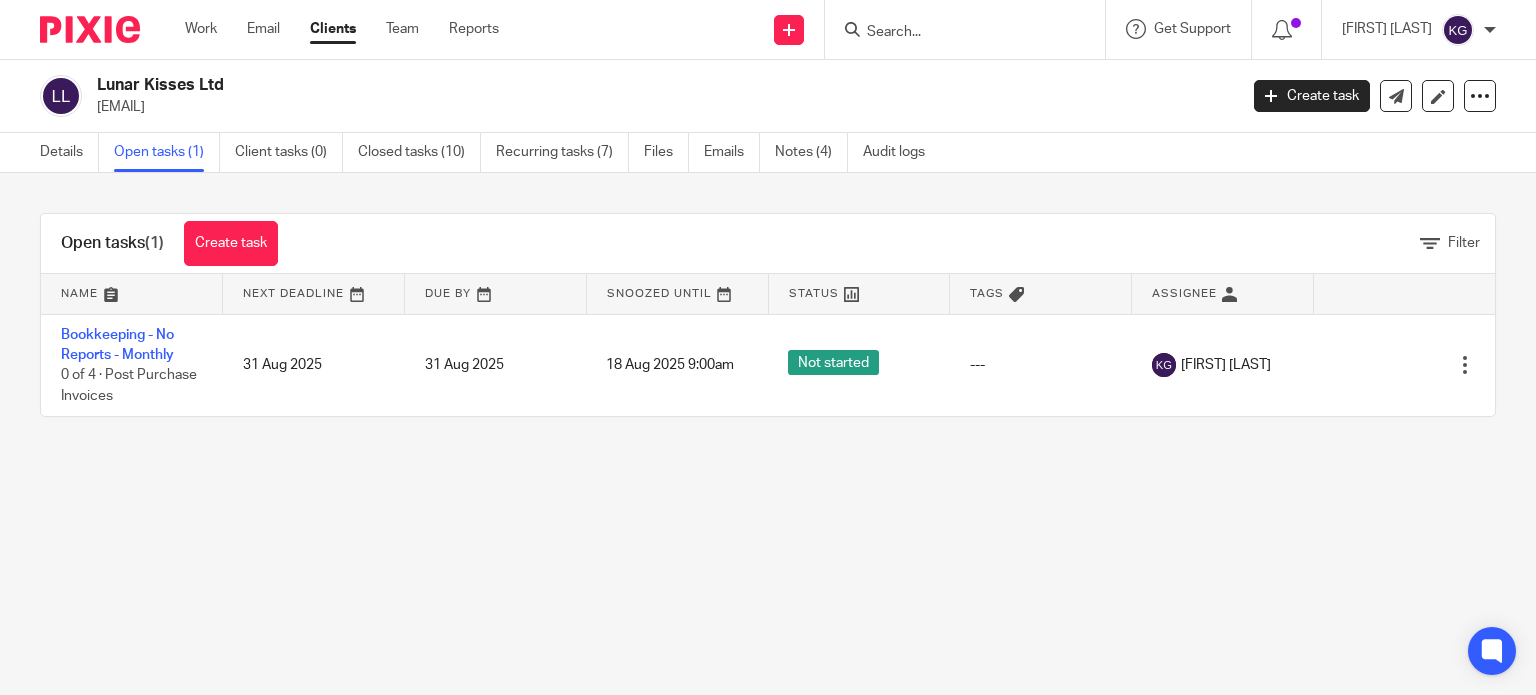 scroll, scrollTop: 0, scrollLeft: 0, axis: both 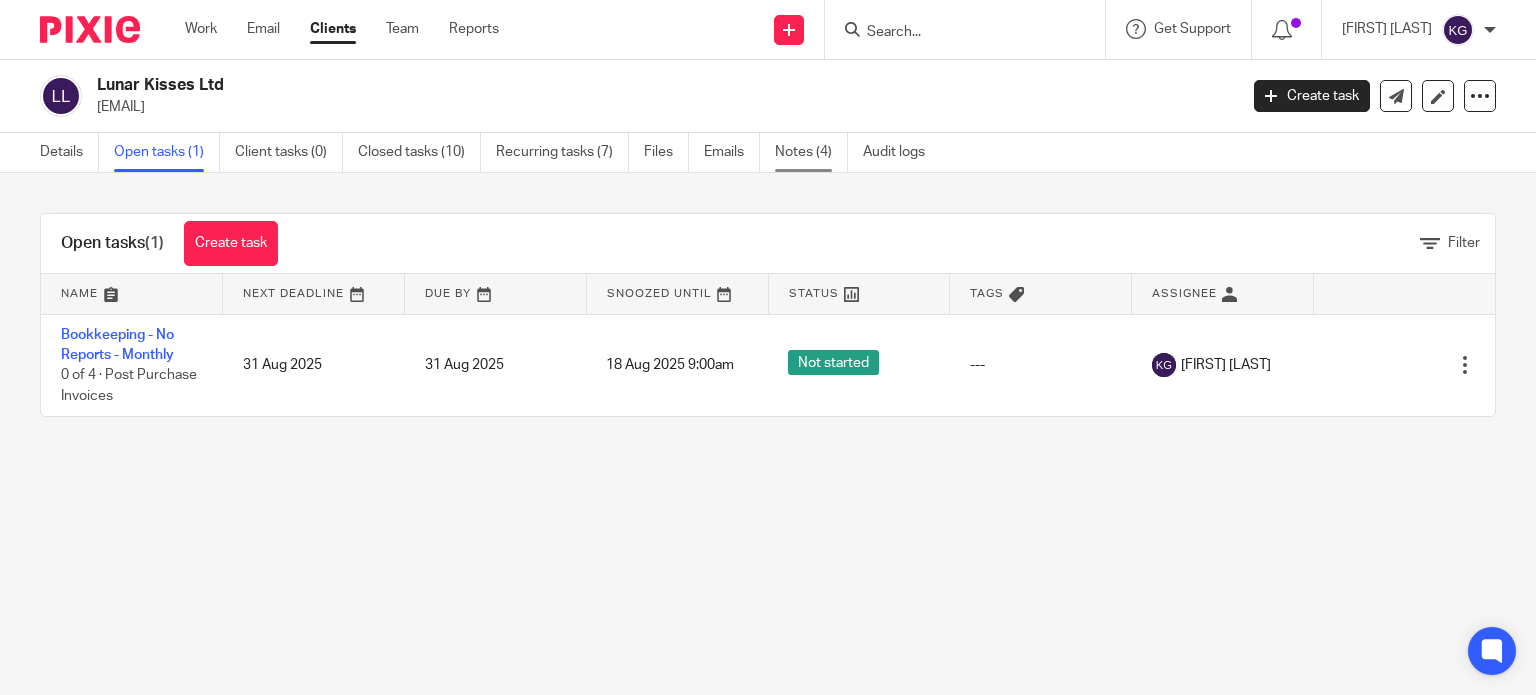 click on "Notes (4)" at bounding box center [811, 152] 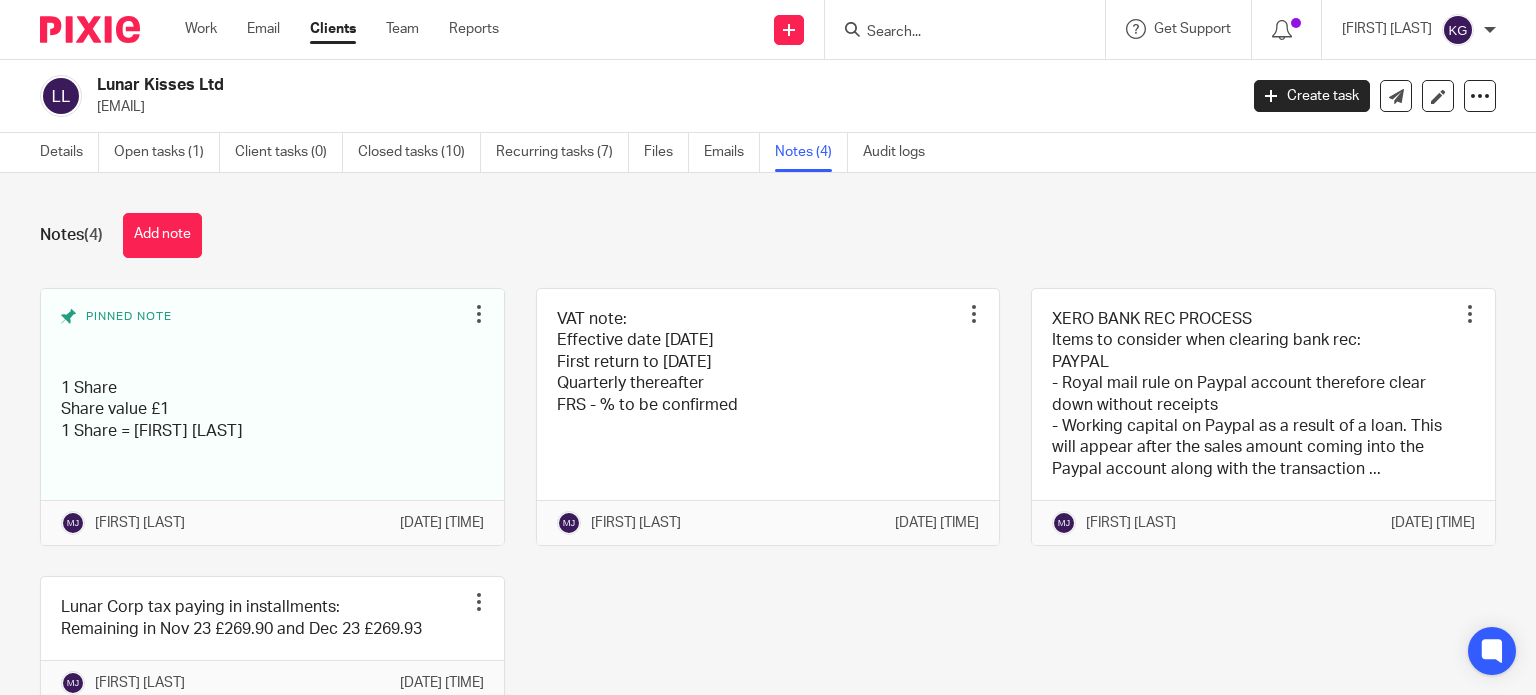 scroll, scrollTop: 0, scrollLeft: 0, axis: both 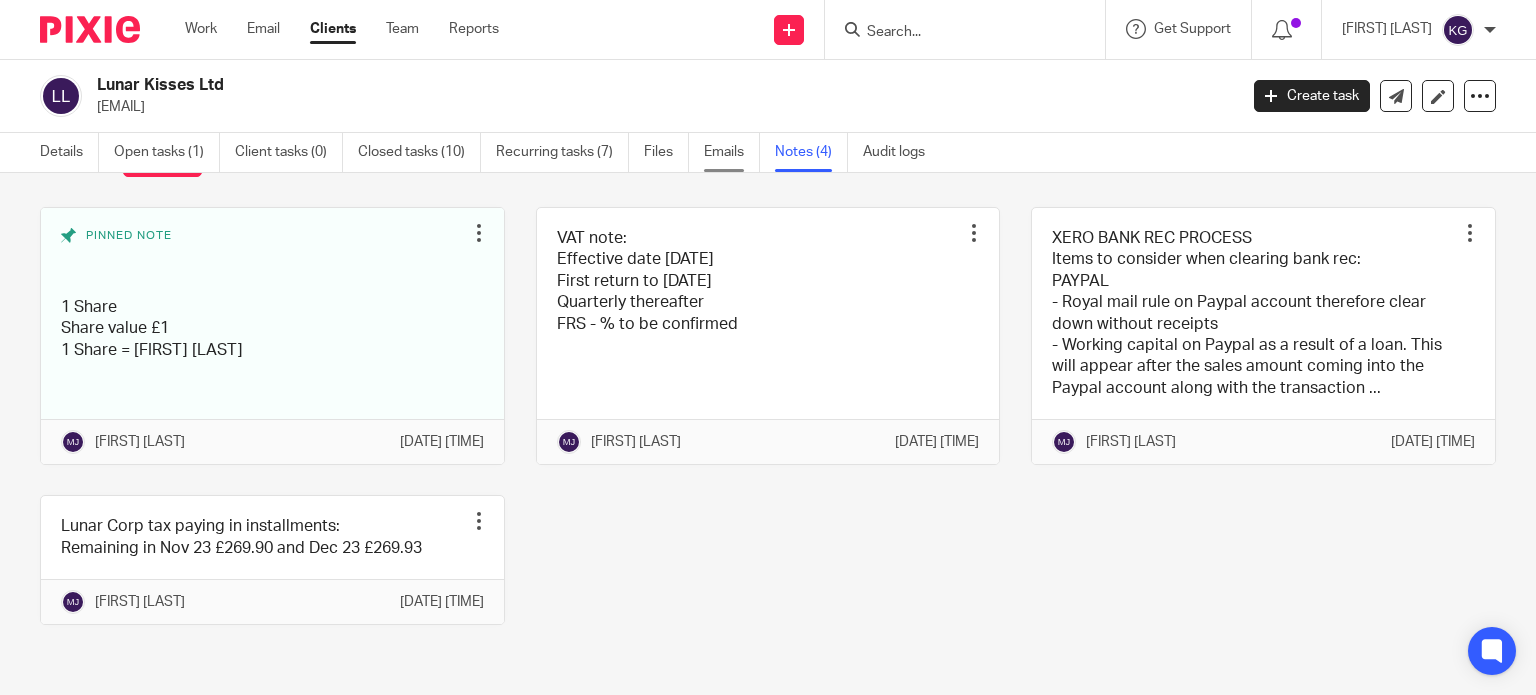 click on "Emails" at bounding box center [732, 152] 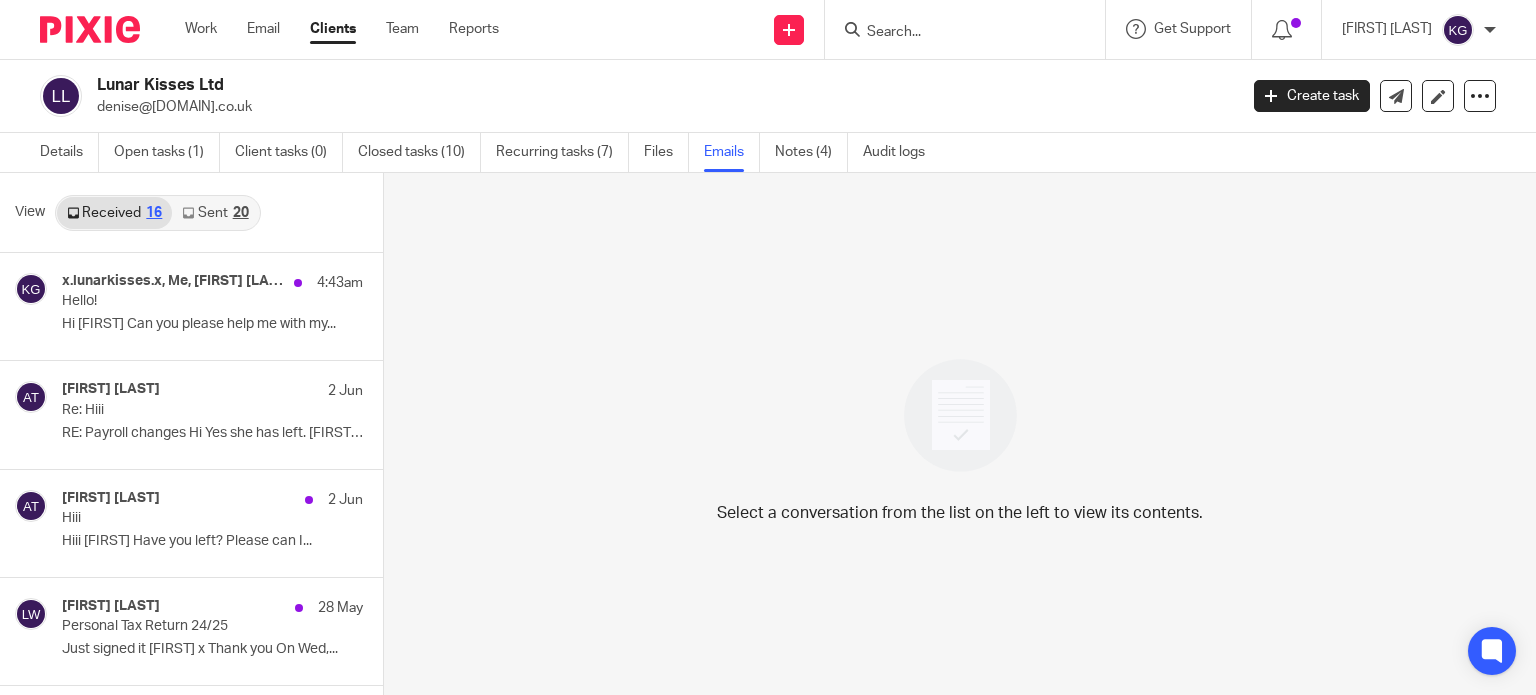 scroll, scrollTop: 0, scrollLeft: 0, axis: both 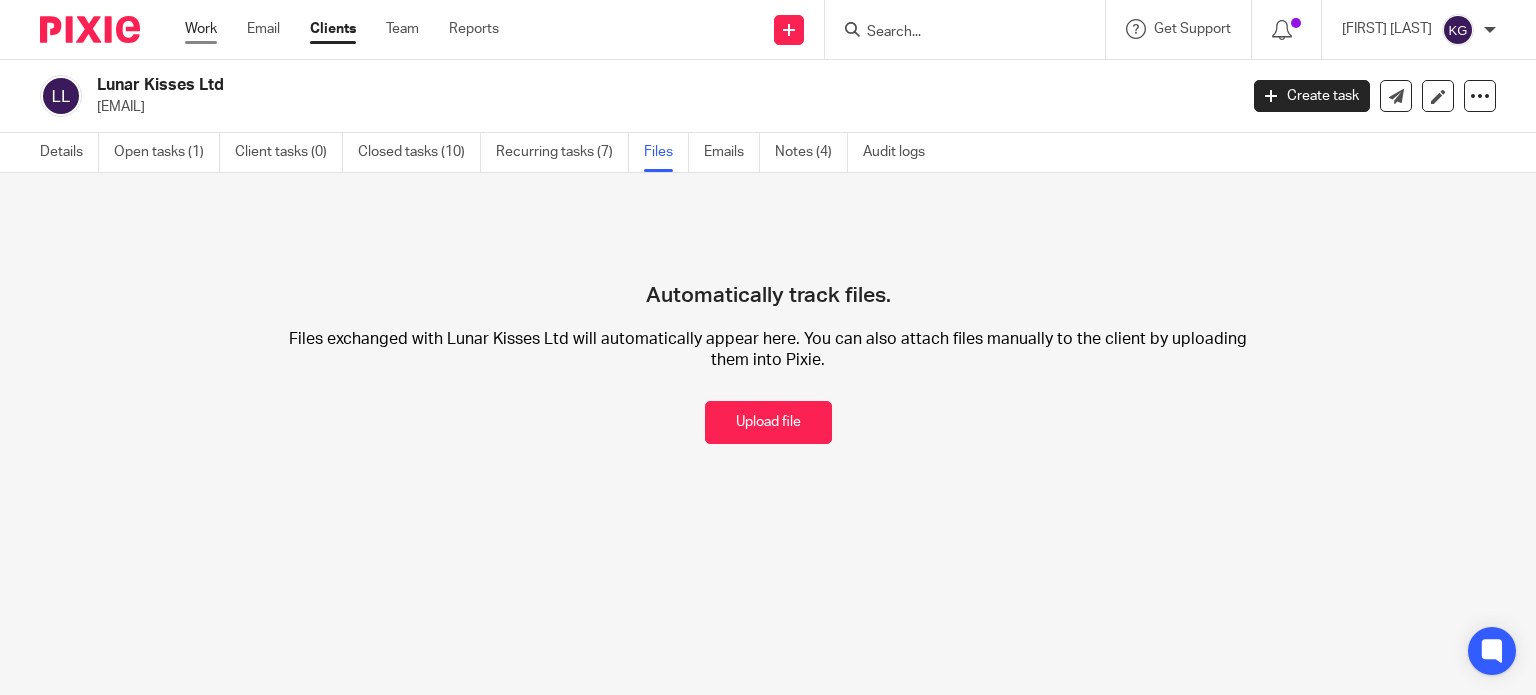click on "Work" at bounding box center (201, 29) 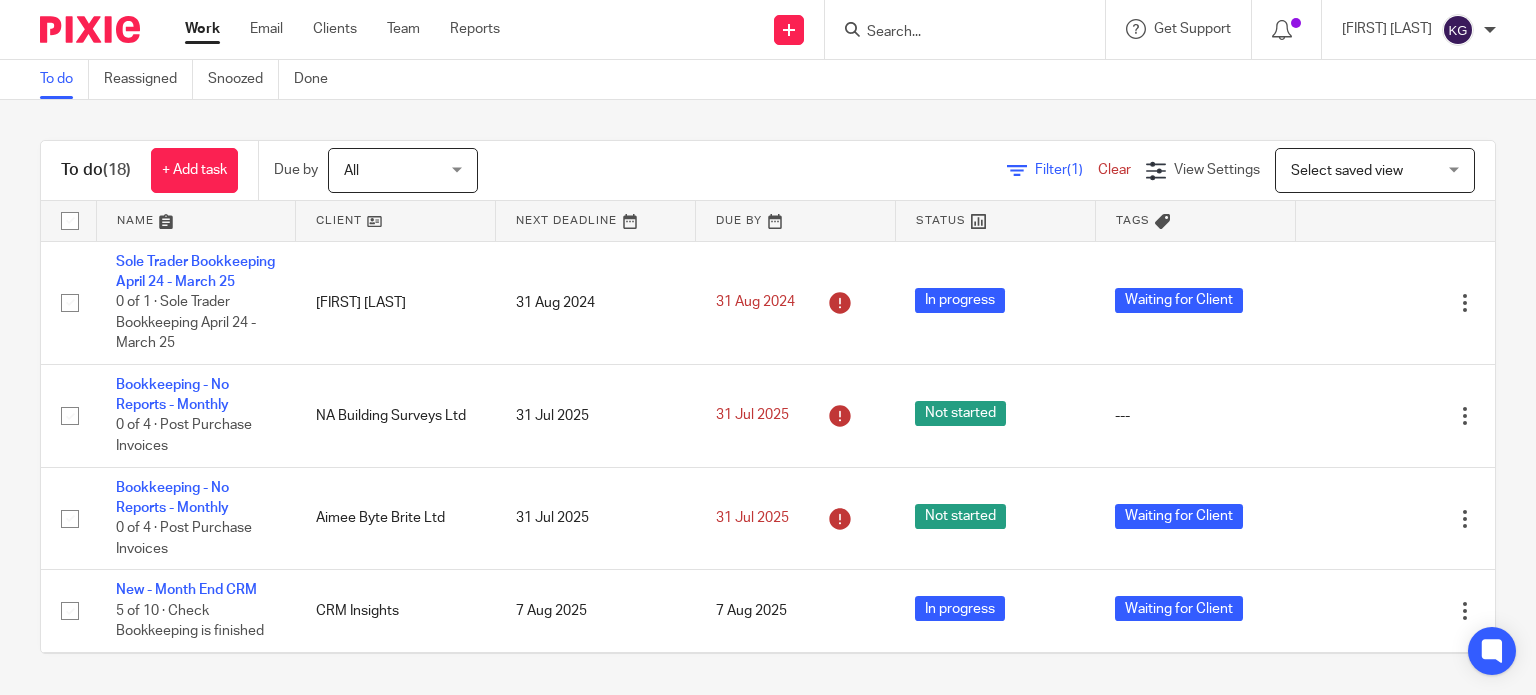 scroll, scrollTop: 0, scrollLeft: 0, axis: both 